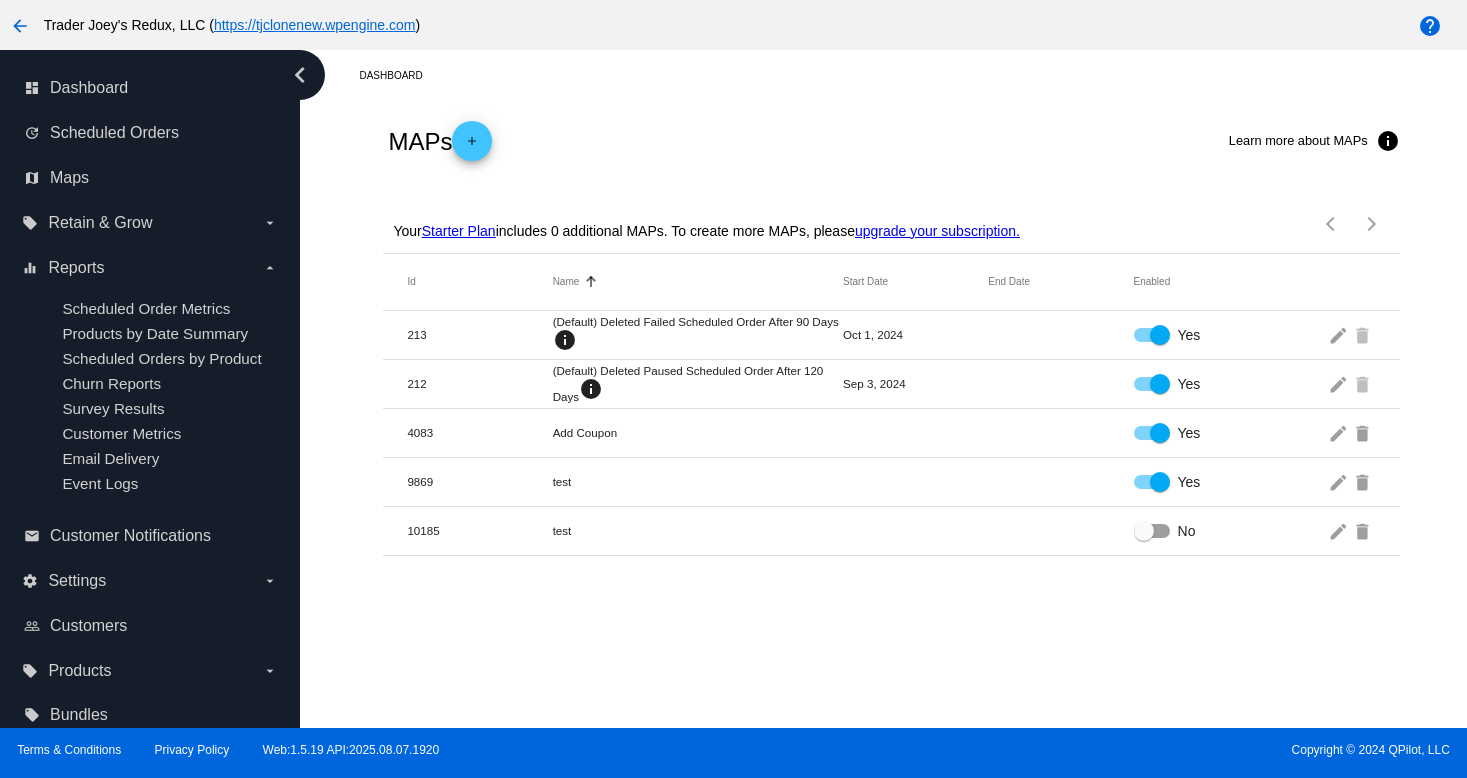 scroll, scrollTop: 0, scrollLeft: 0, axis: both 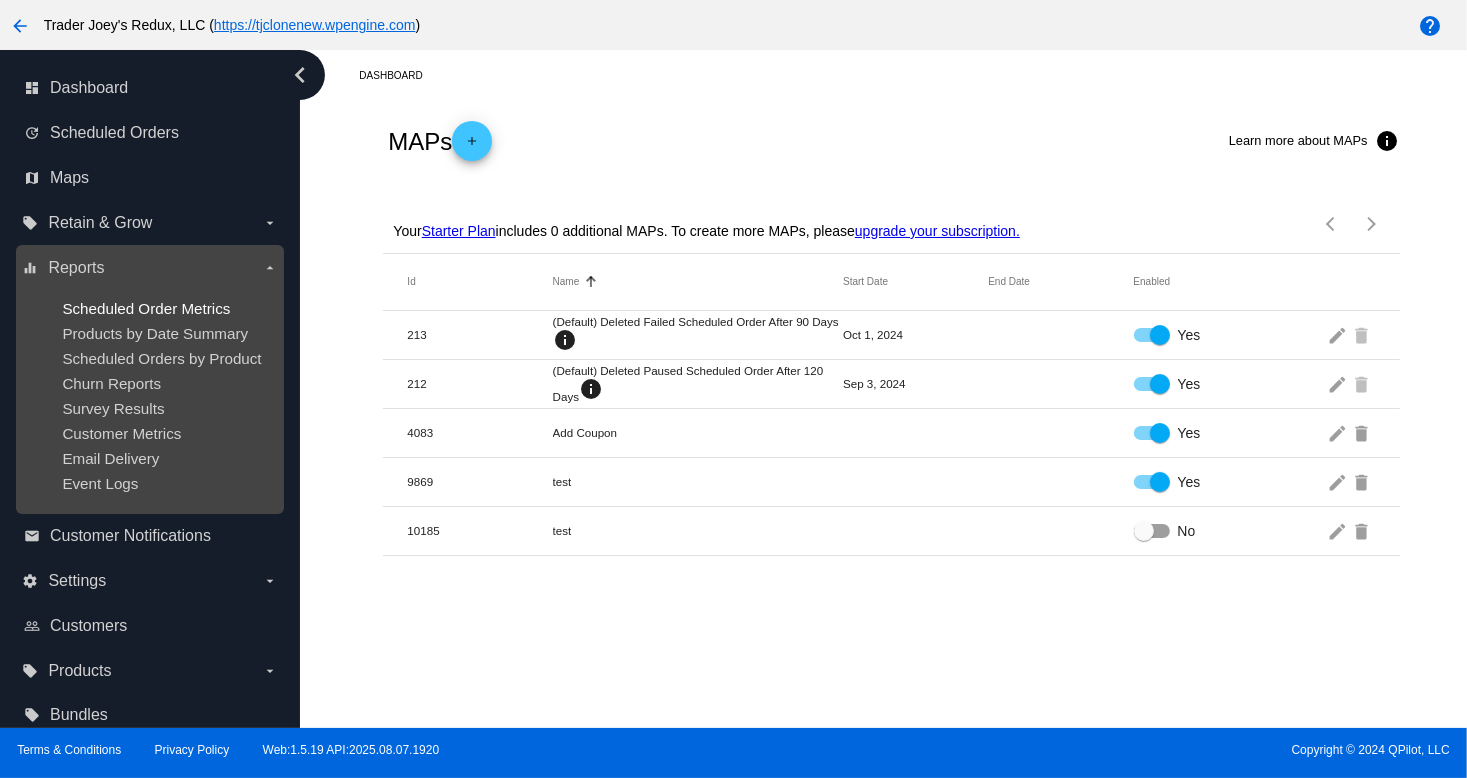click on "Scheduled Order Metrics" at bounding box center [146, 308] 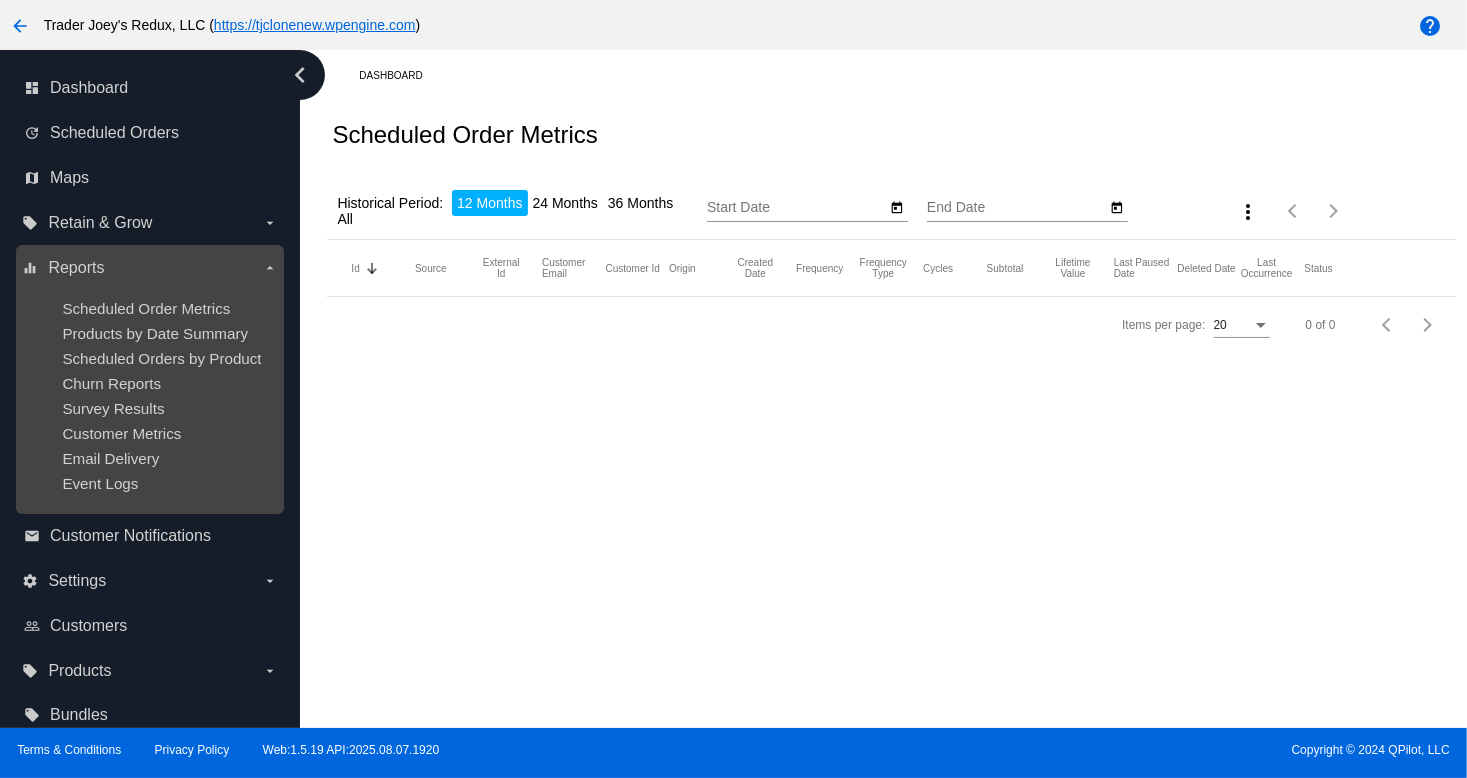 click on "Scheduled Order Metrics
Products by Date Summary
Scheduled Orders by Product
Churn Reports
Survey Results
Customer Metrics
Email Delivery
Event Logs" at bounding box center [149, 396] 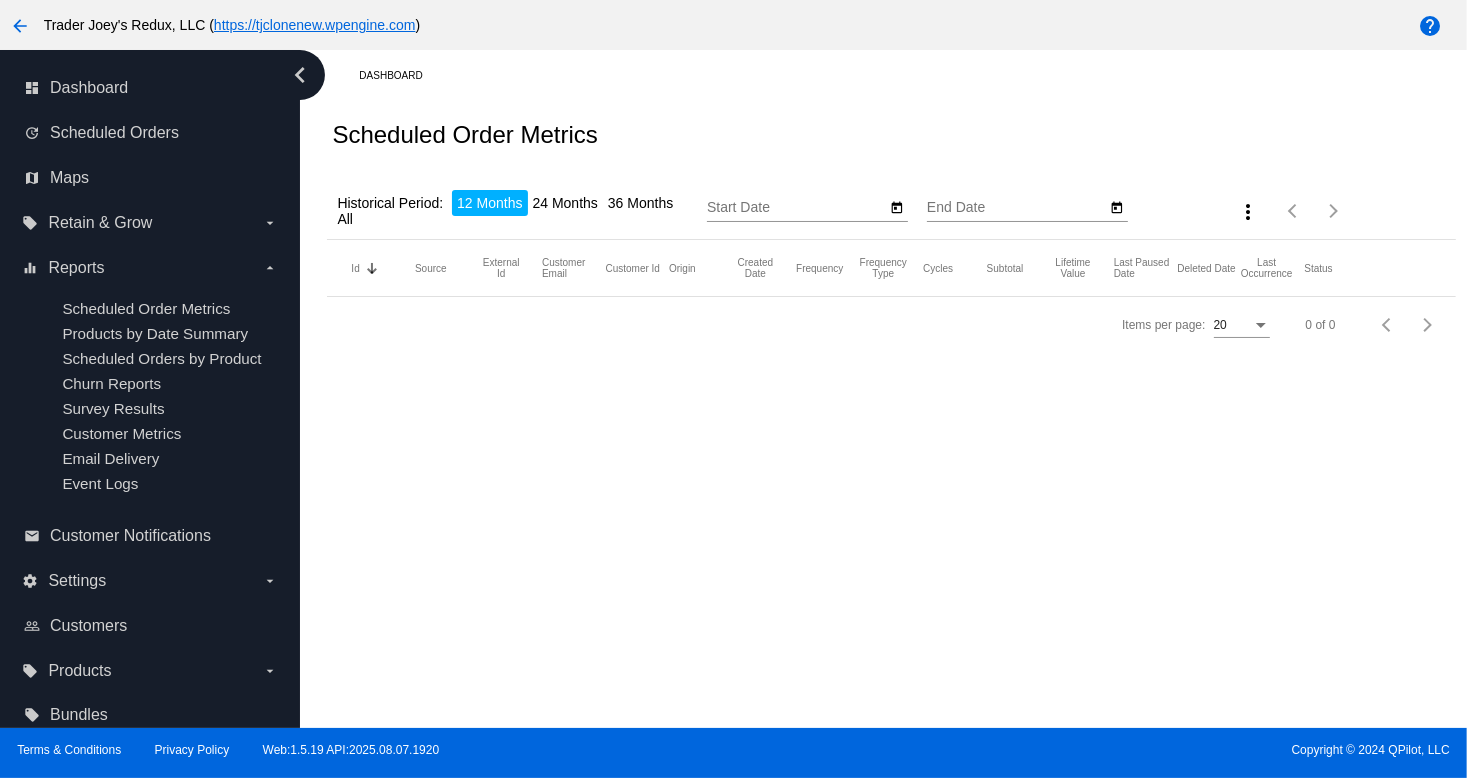 type on "[MONTH]/[DAY]/[YEAR]" 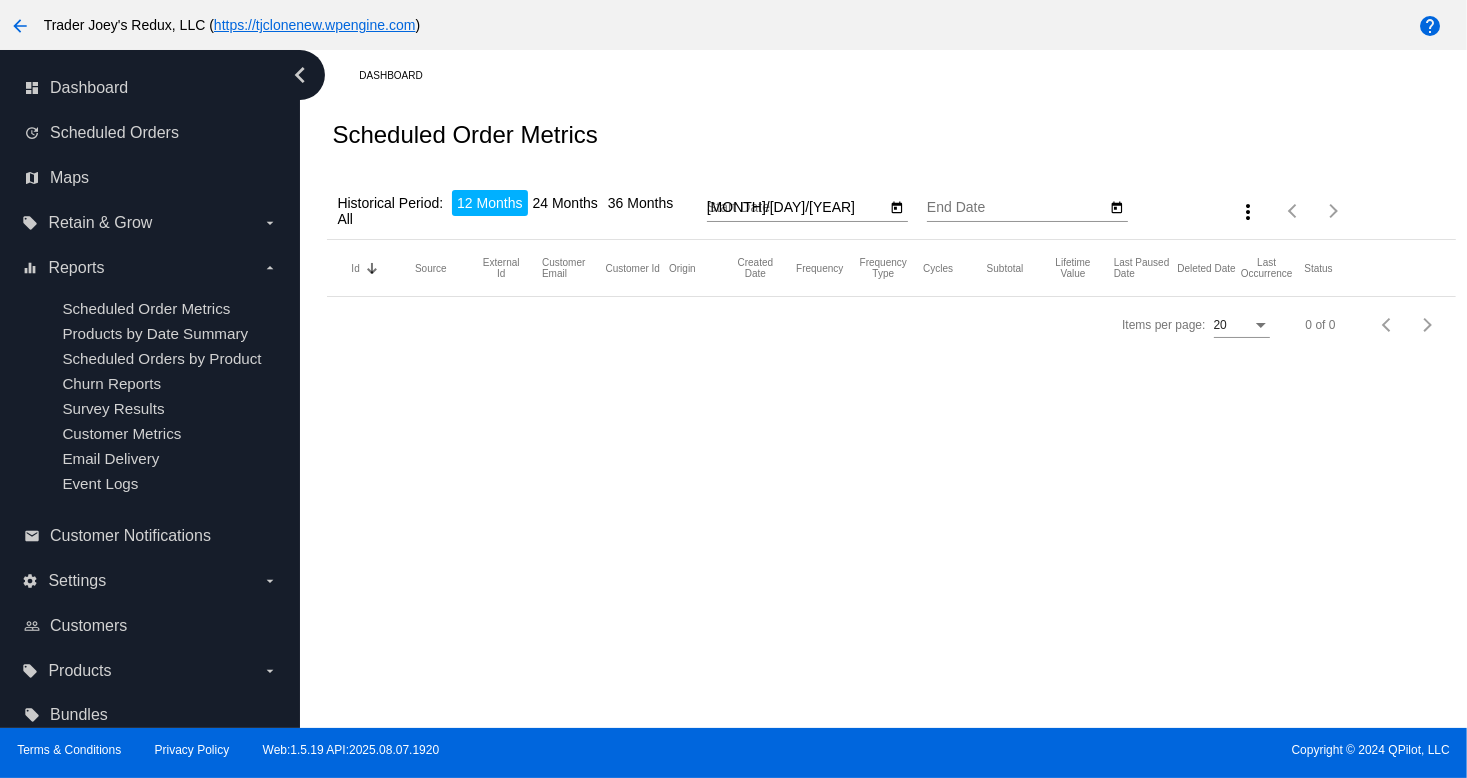 type on "8/8/2025" 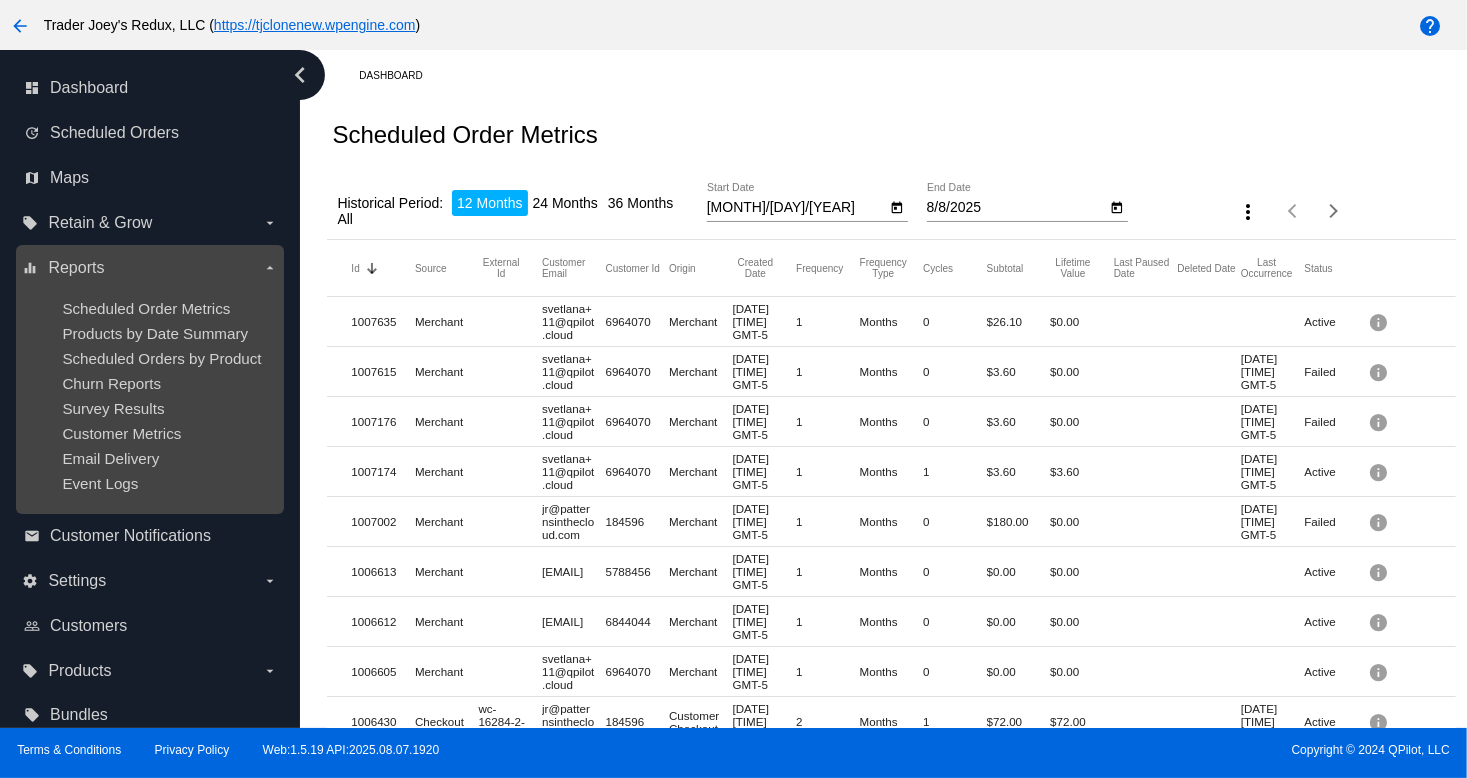 drag, startPoint x: 200, startPoint y: 293, endPoint x: 207, endPoint y: 258, distance: 35.69314 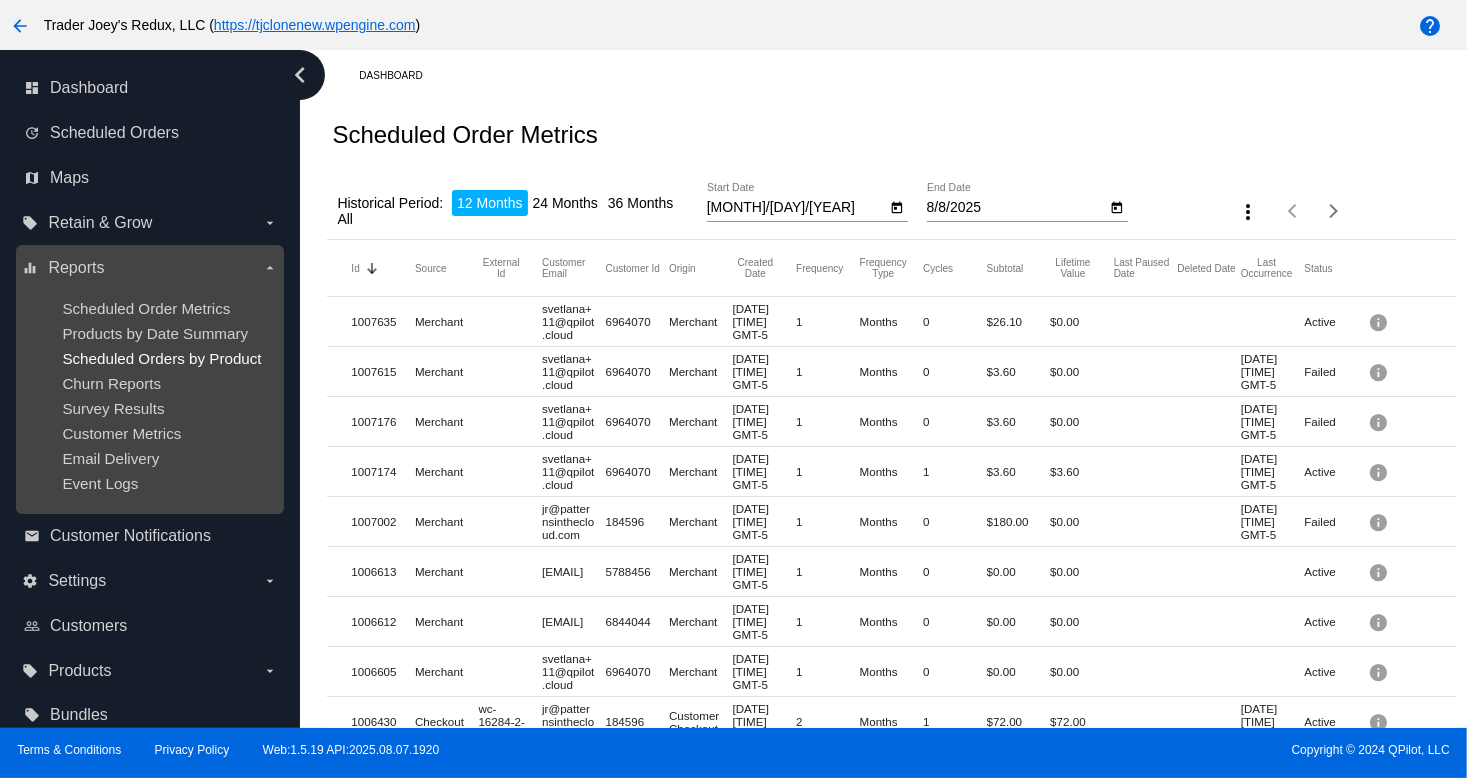 click on "Scheduled Orders by Product" at bounding box center [161, 358] 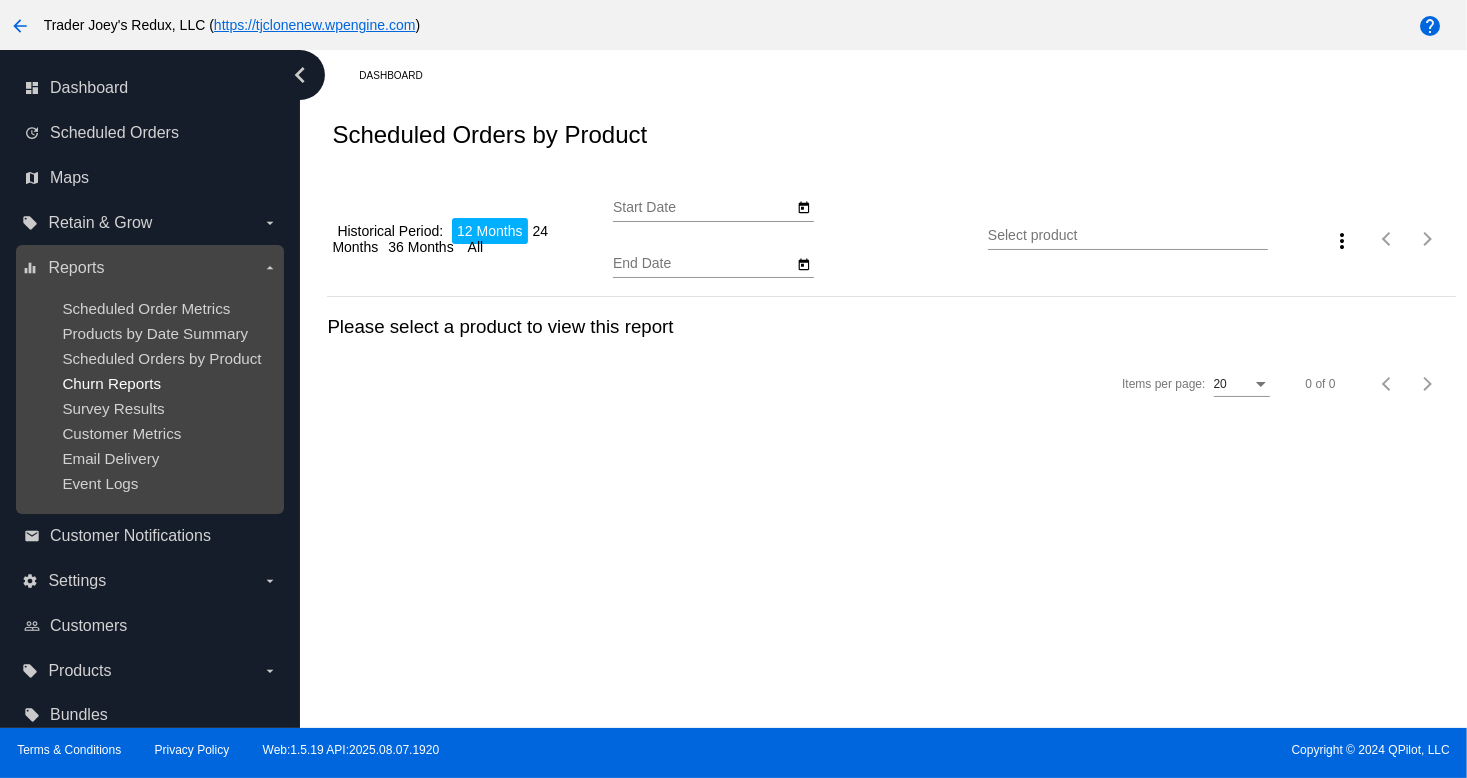 type on "[MONTH]/[DAY]/[YEAR]" 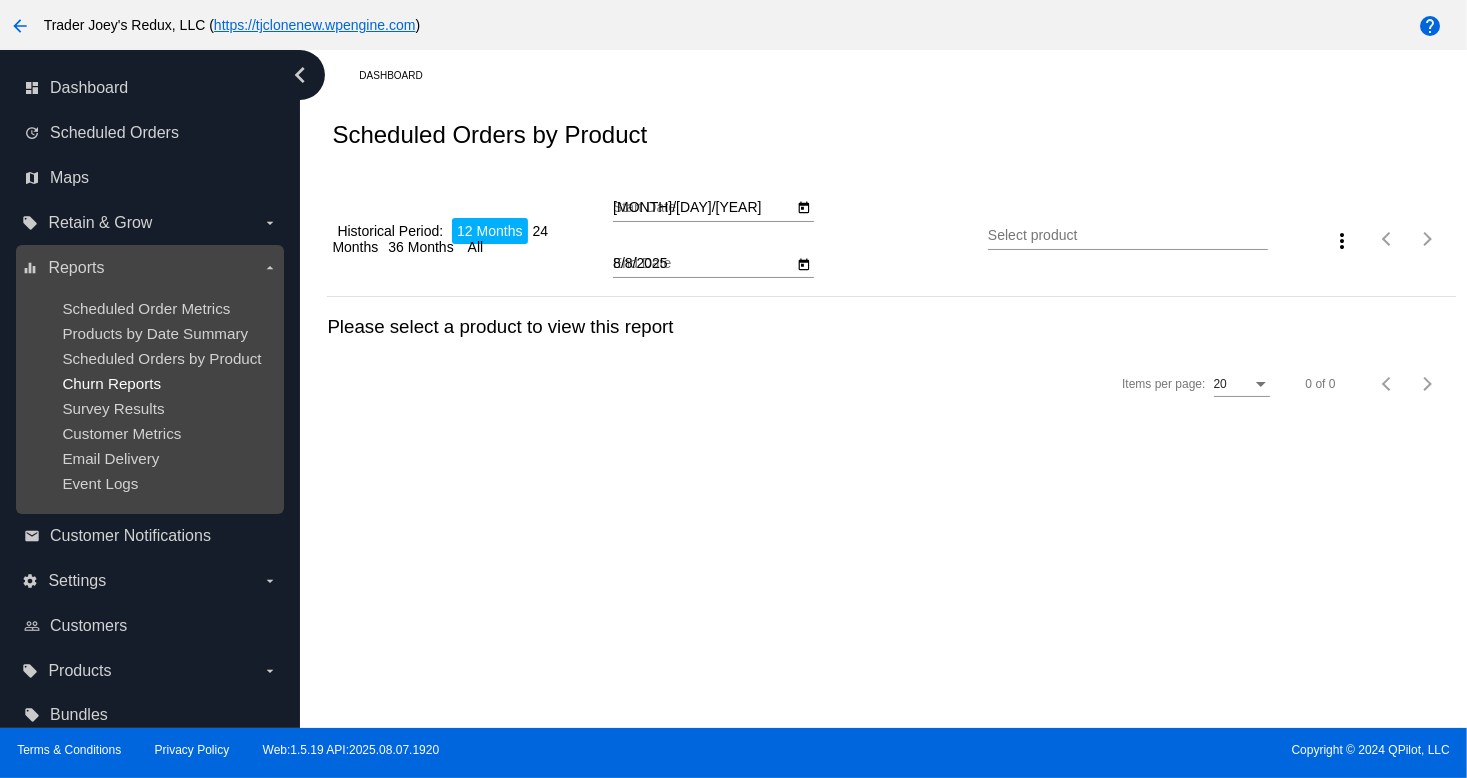 click on "Churn Reports" at bounding box center (111, 383) 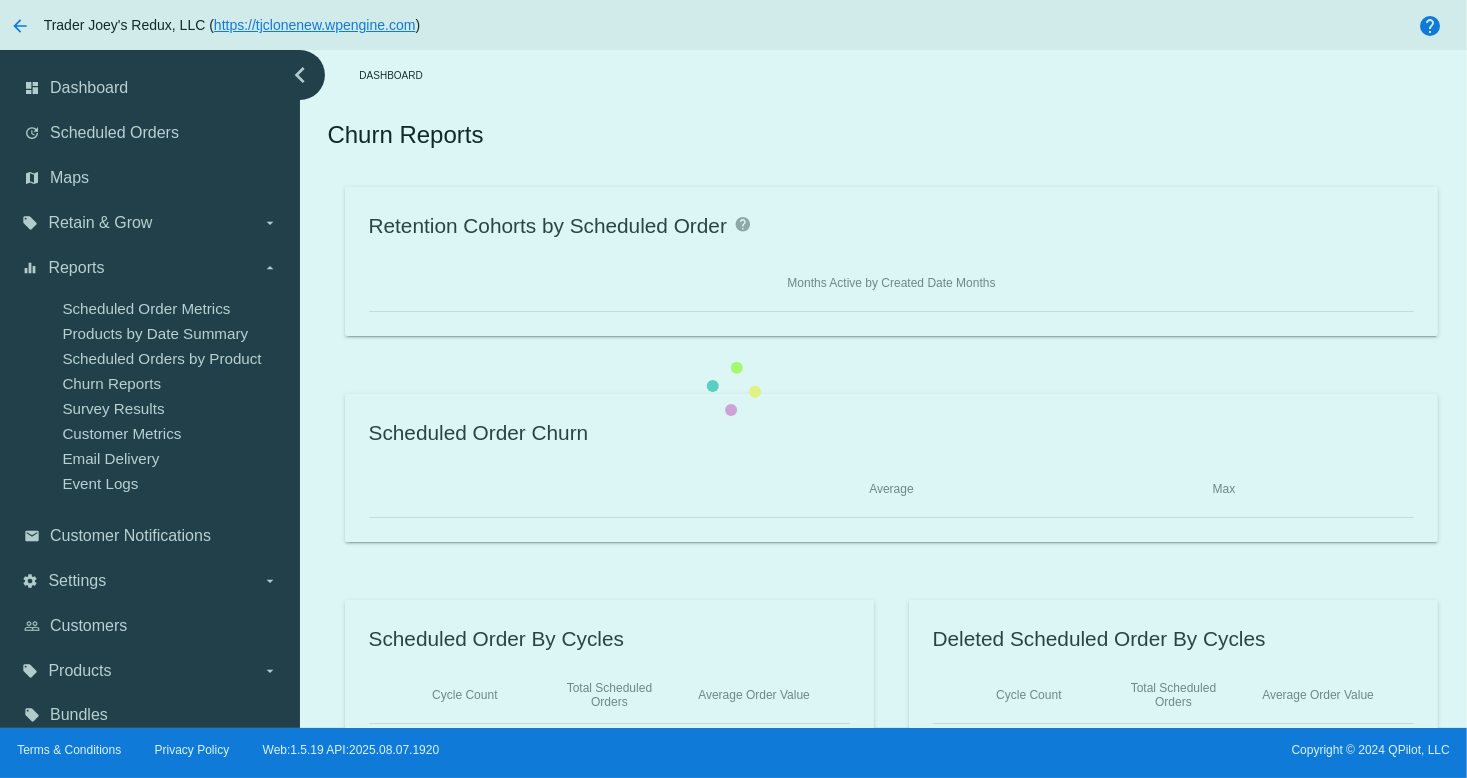 click on "chevron_left
dashboard
Dashboard
update
Scheduled Orders
map
Maps
local_offer
Retain & Grow
arrow_drop_down
equalizer
Reports
arrow_drop_down
Scheduled Order Metrics" at bounding box center (733, 389) 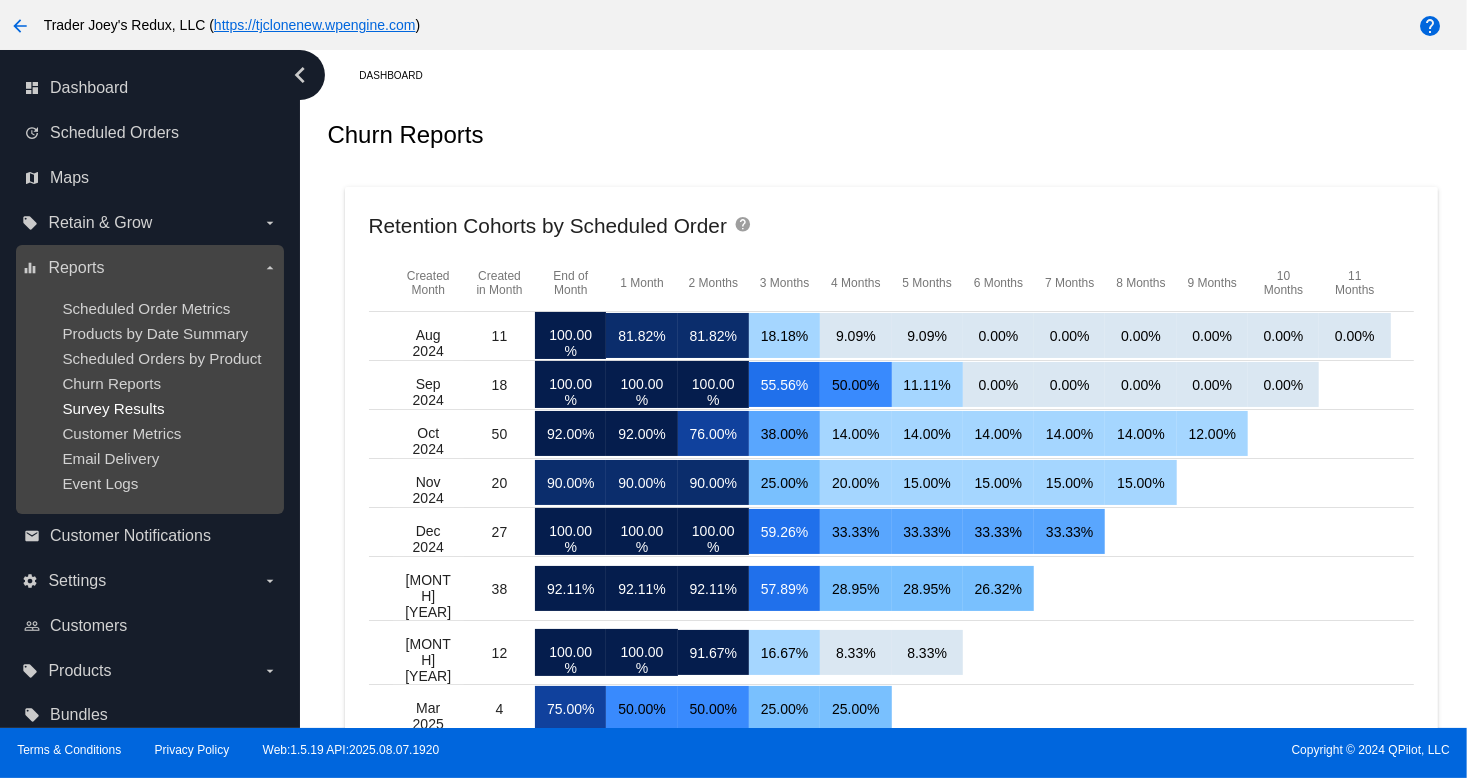 click on "Survey Results" at bounding box center [113, 408] 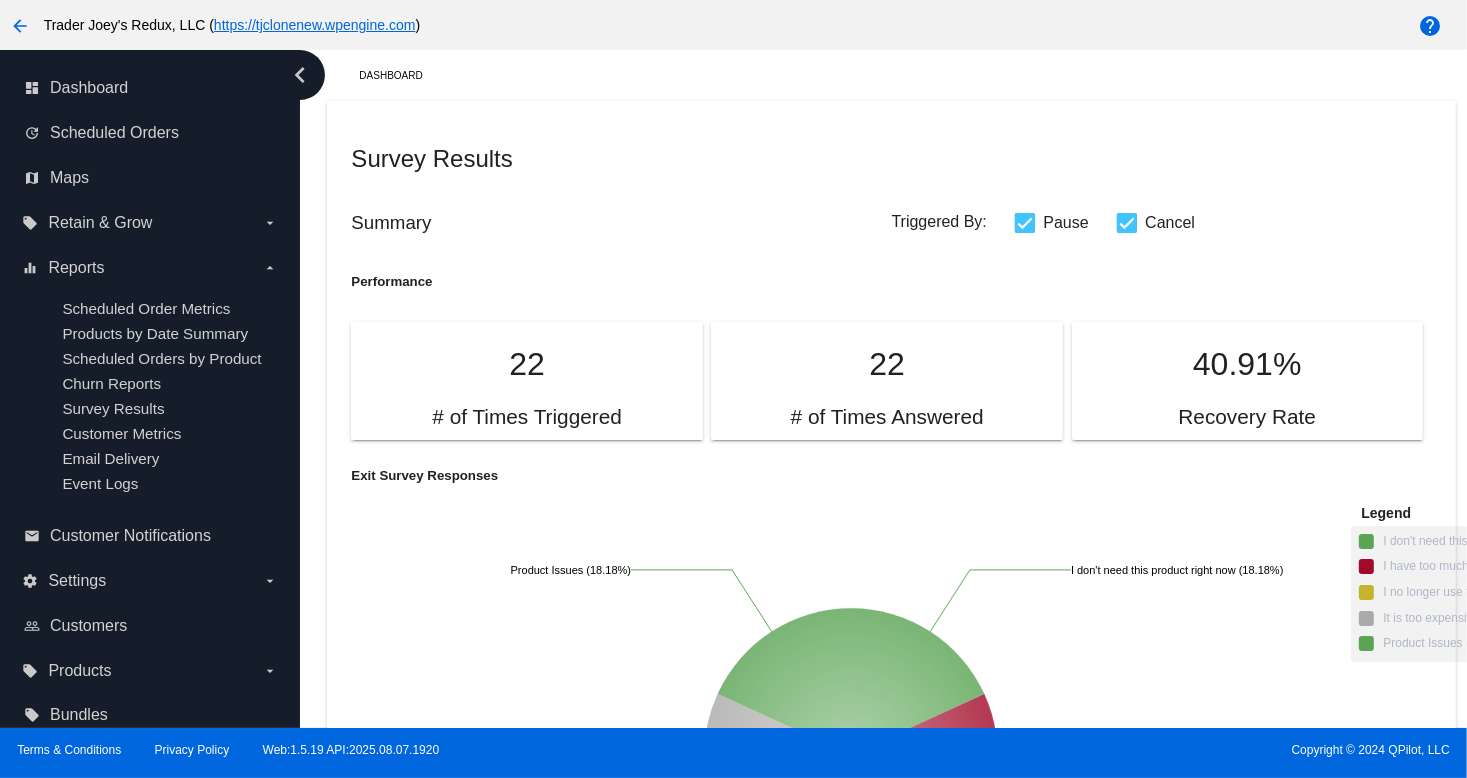 drag, startPoint x: 756, startPoint y: 437, endPoint x: 733, endPoint y: 445, distance: 24.351591 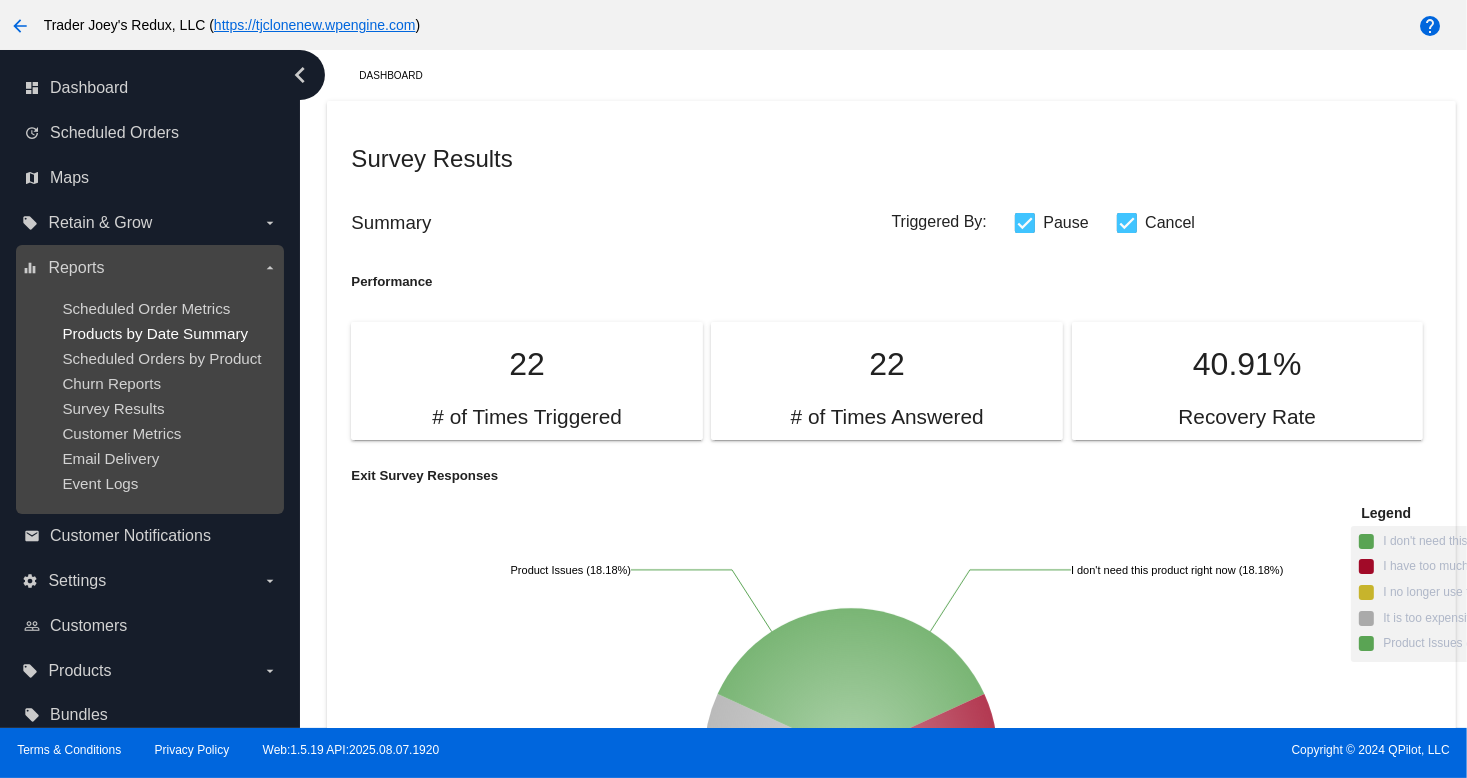 click on "Products by Date Summary" at bounding box center (155, 333) 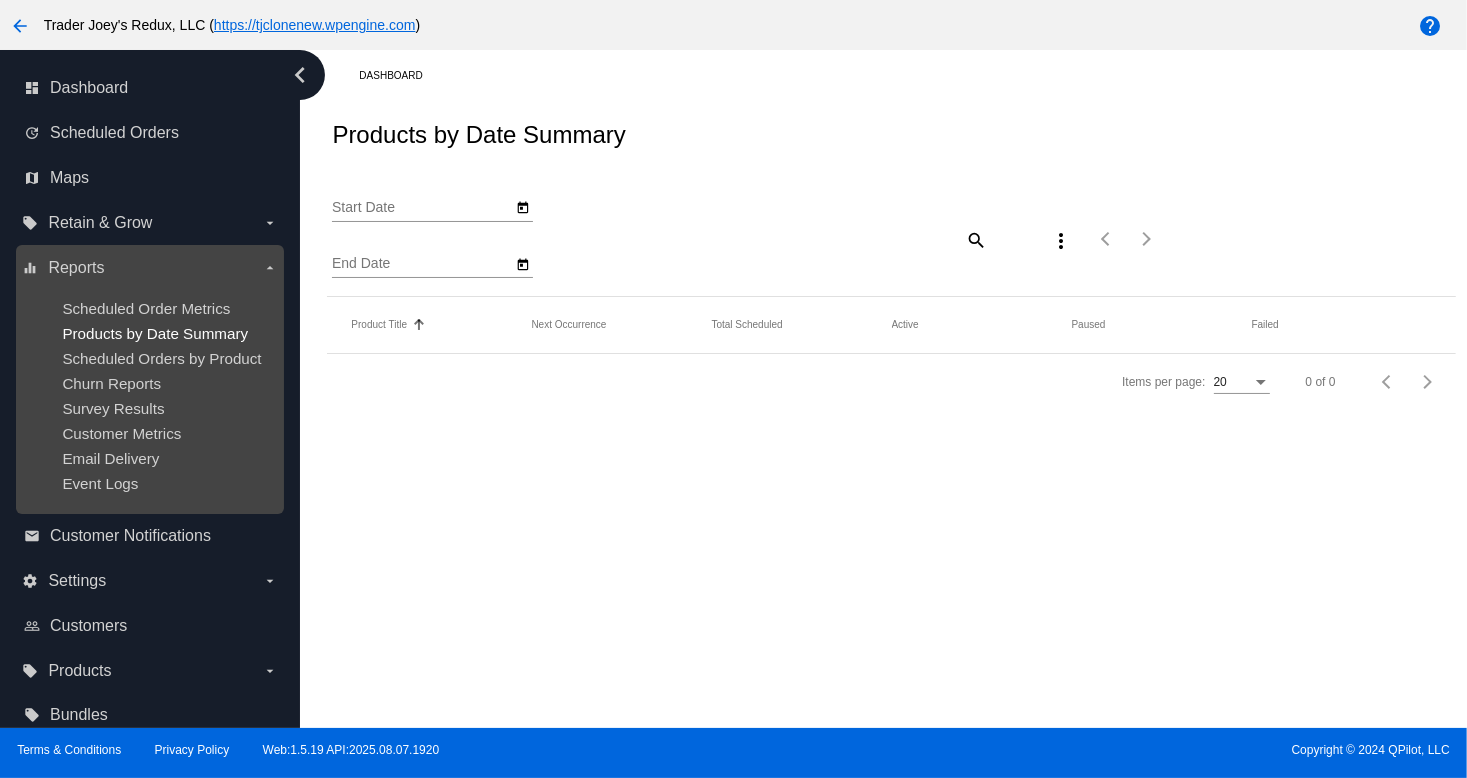 click on "Products by Date Summary" at bounding box center (155, 333) 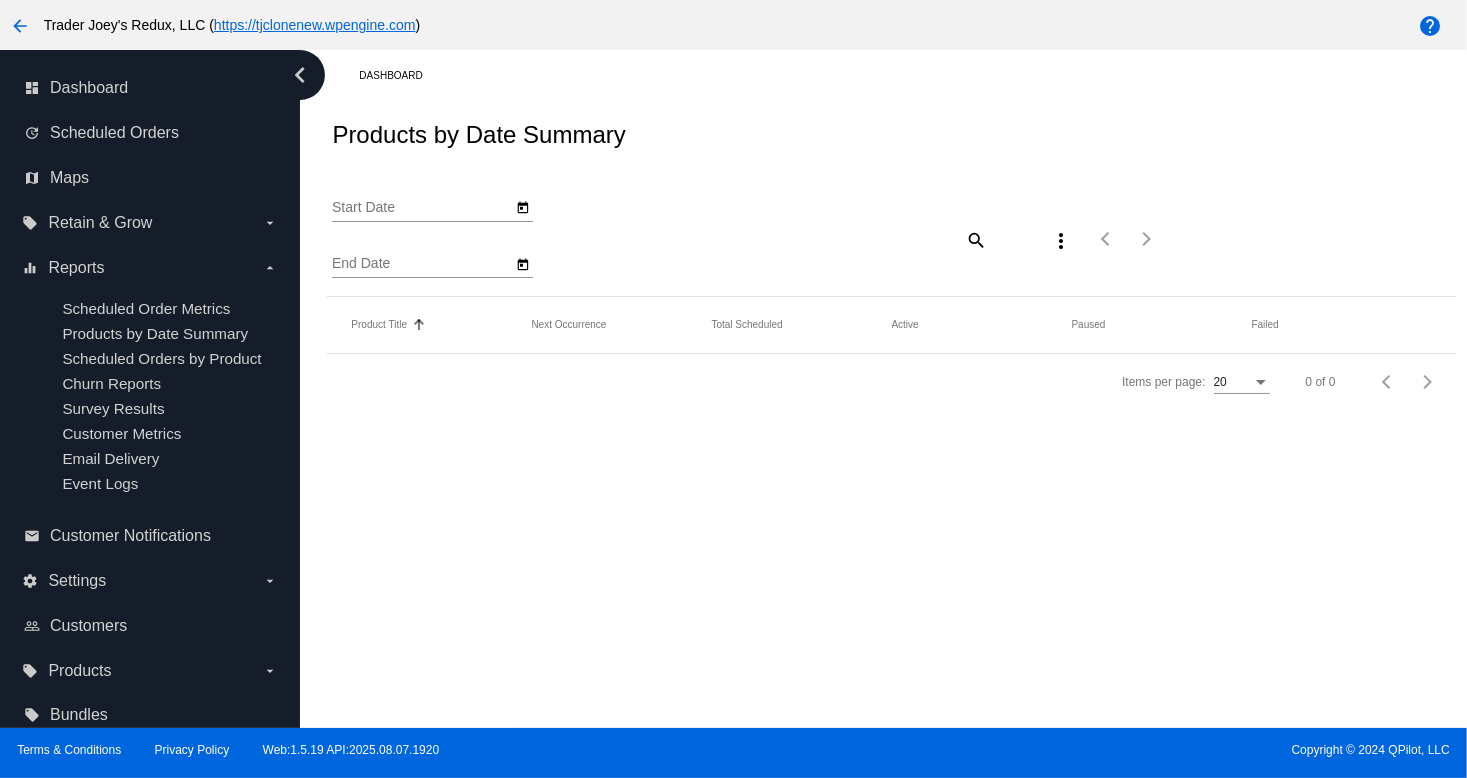 type on "8/8/2025" 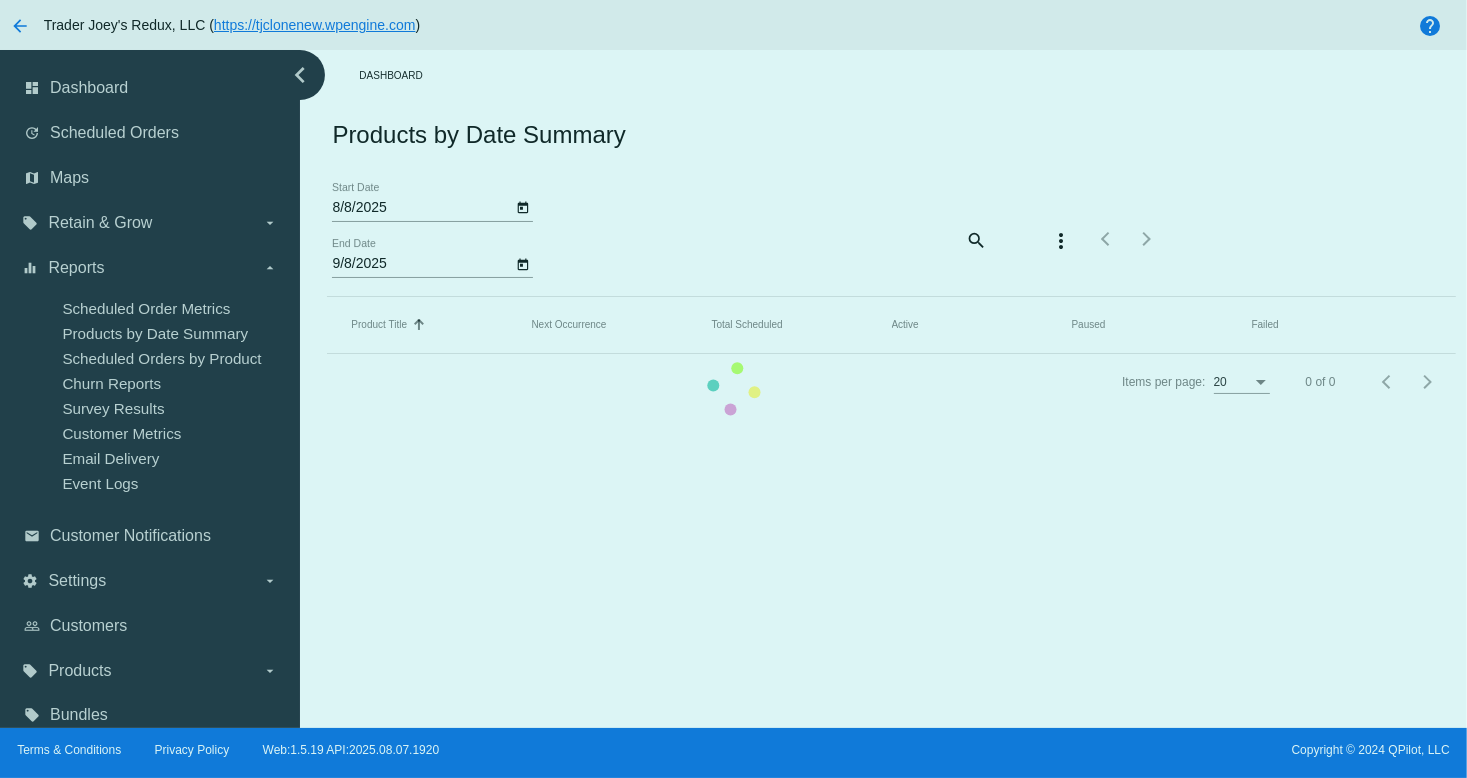 click on "Product Title   Sorted by Title ascending  Next Occurrence   Total Scheduled   Active   Paused  Failed" 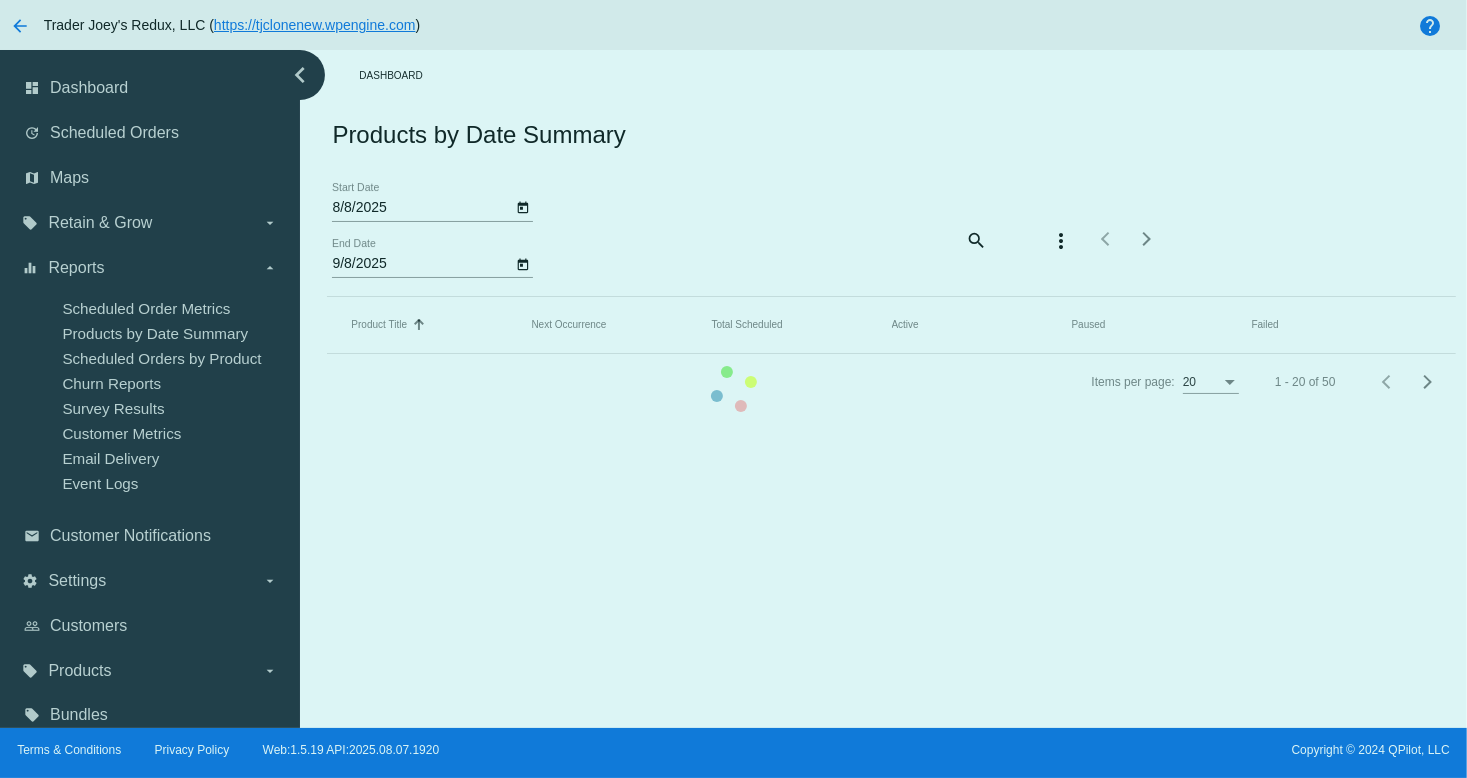 click on "Product Title   Sorted by Title ascending  Next Occurrence   Total Scheduled   Active   Paused  Failed" 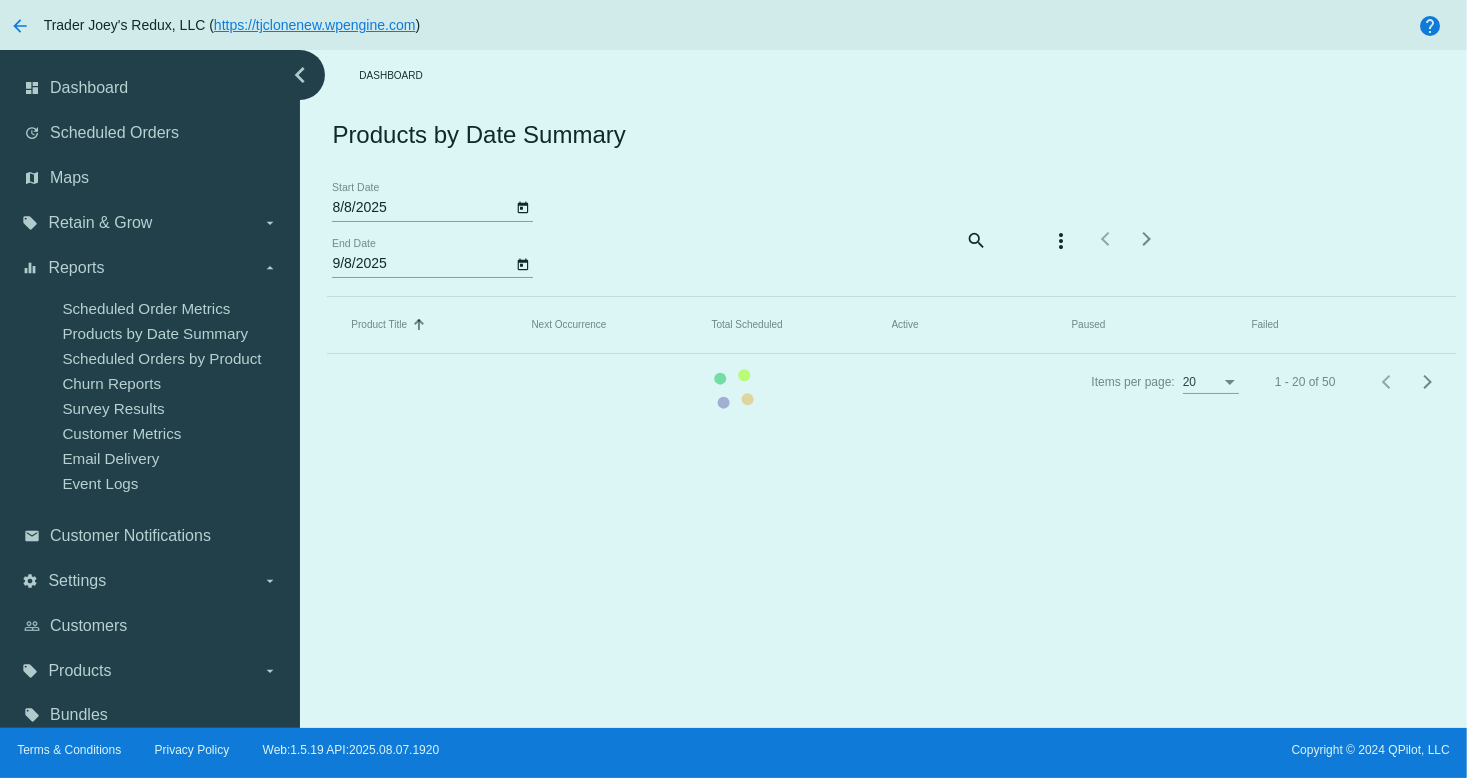click on "Product Title   Sorted by Title ascending  Next Occurrence   Total Scheduled   Active   Paused  Failed" 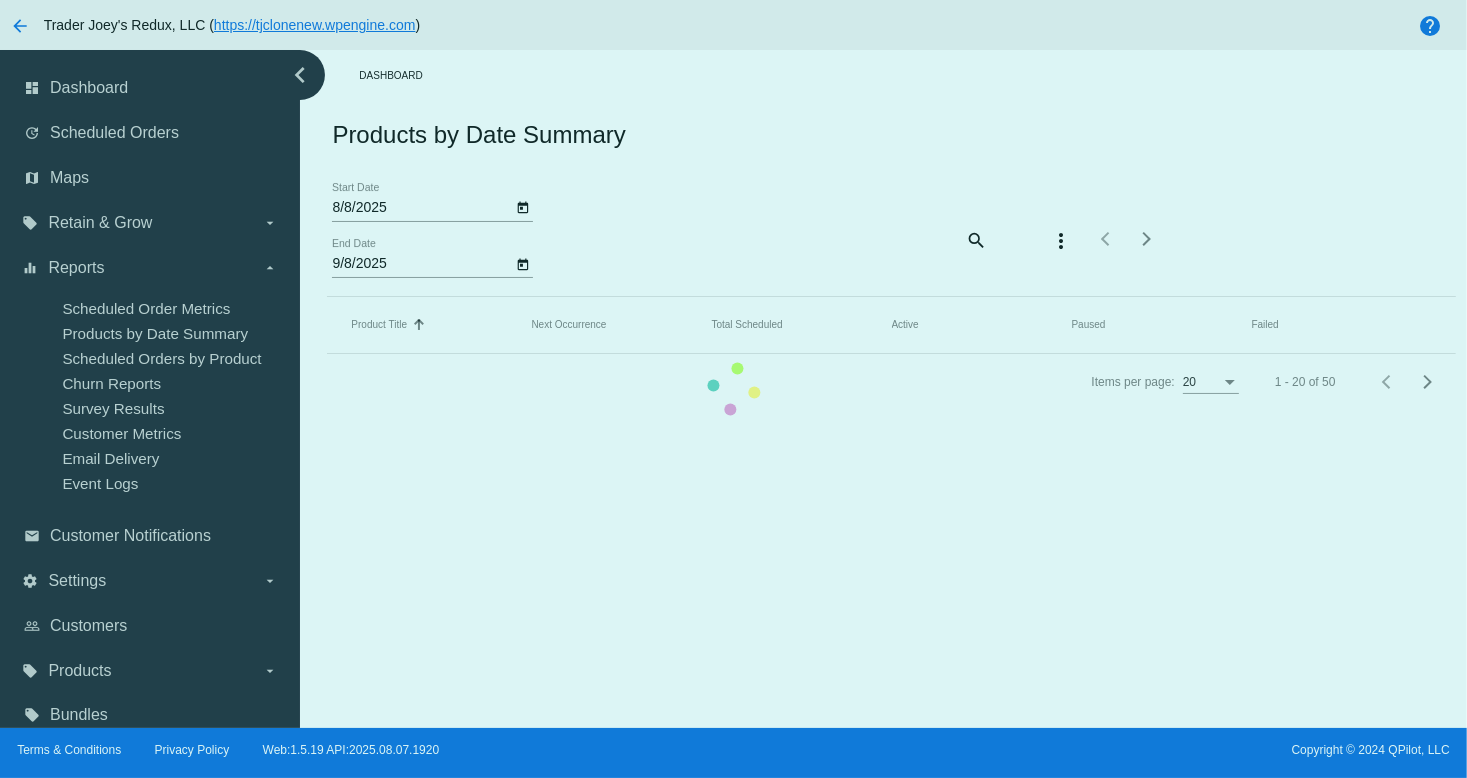 click on "Product Title   Sorted by Title ascending  Next Occurrence   Total Scheduled   Active   Paused  Failed" 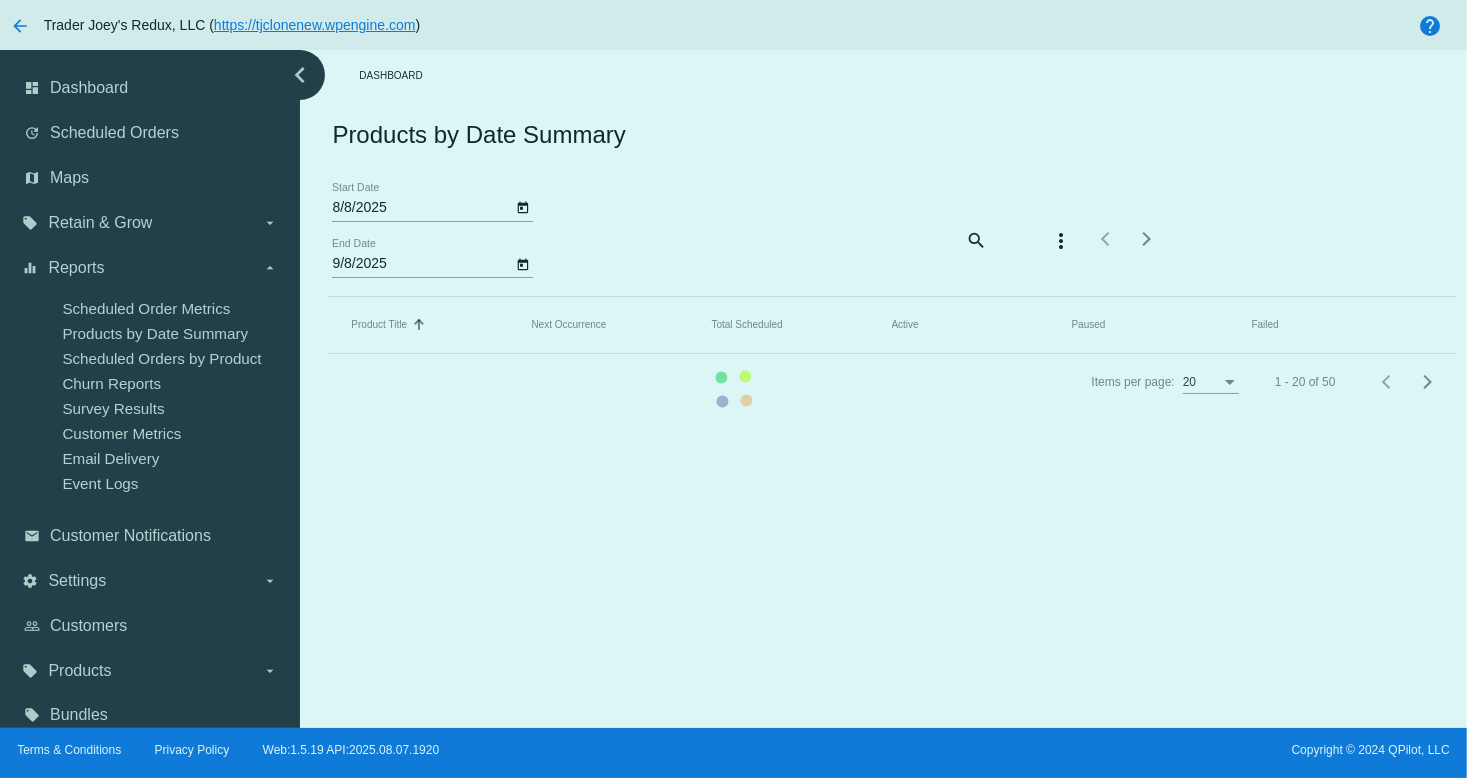 click on "Product Title   Sorted by Title ascending  Next Occurrence   Total Scheduled   Active   Paused  Failed" 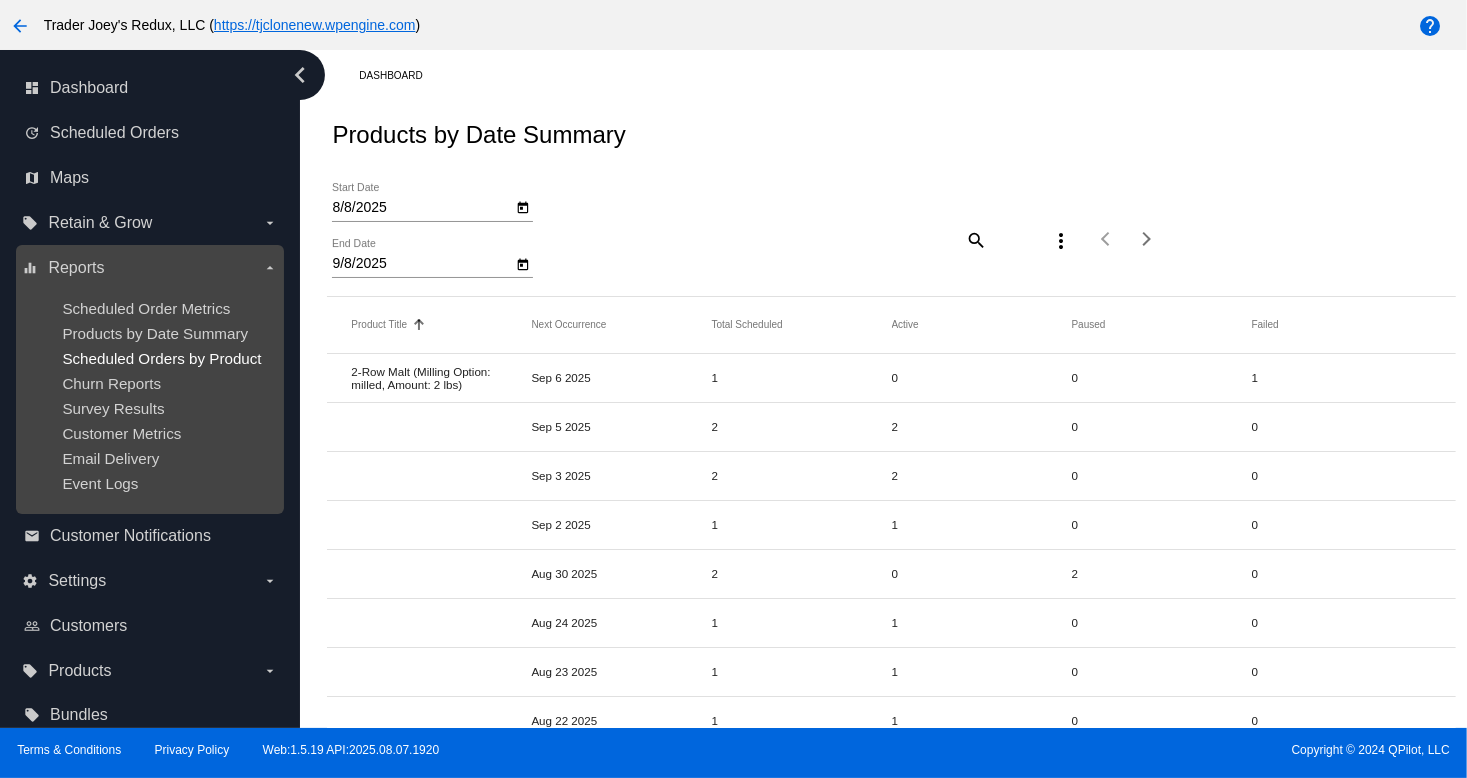 click on "Scheduled Orders by Product" at bounding box center [161, 358] 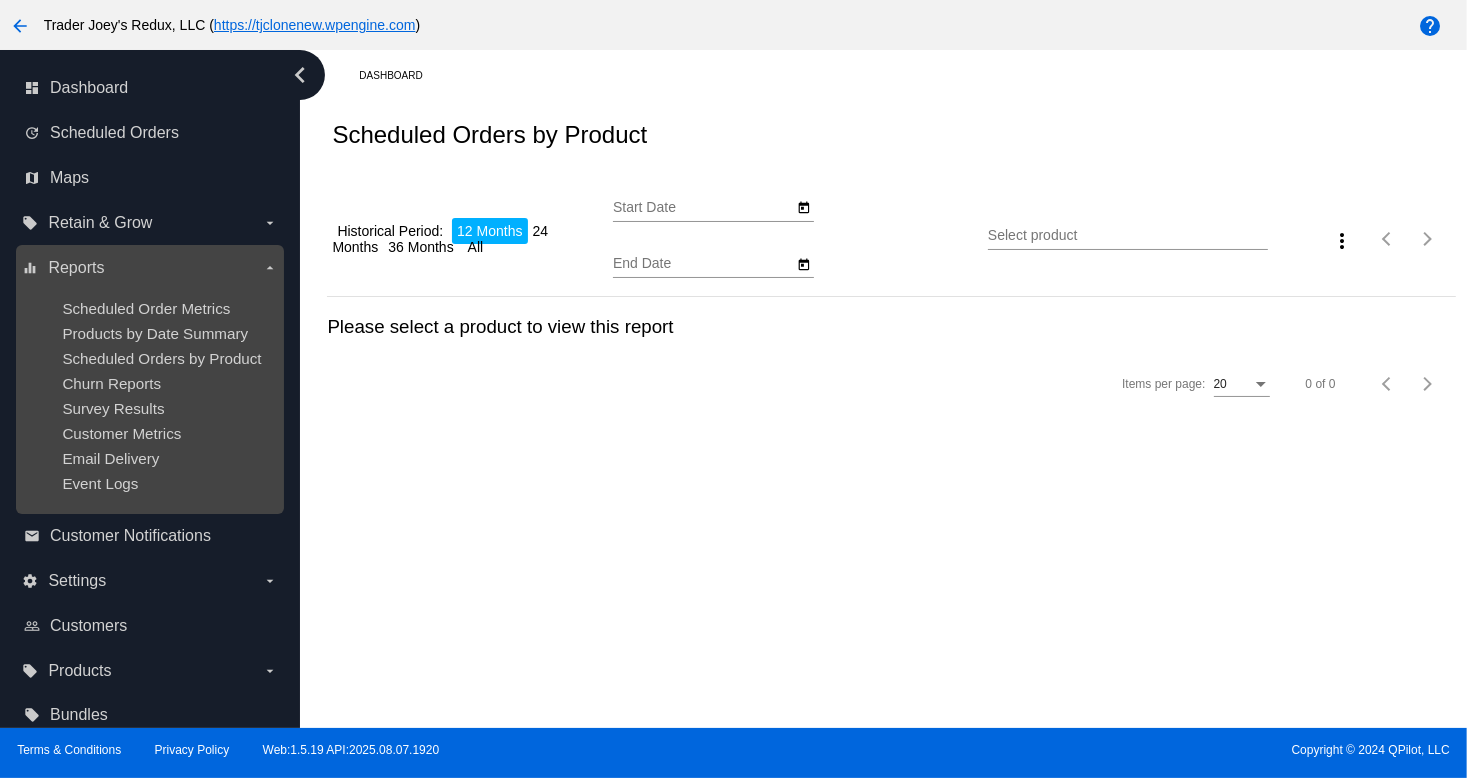 click on "Scheduled Order Metrics
Products by Date Summary
Scheduled Orders by Product
Churn Reports
Survey Results
Customer Metrics
Email Delivery
Event Logs" at bounding box center (149, 396) 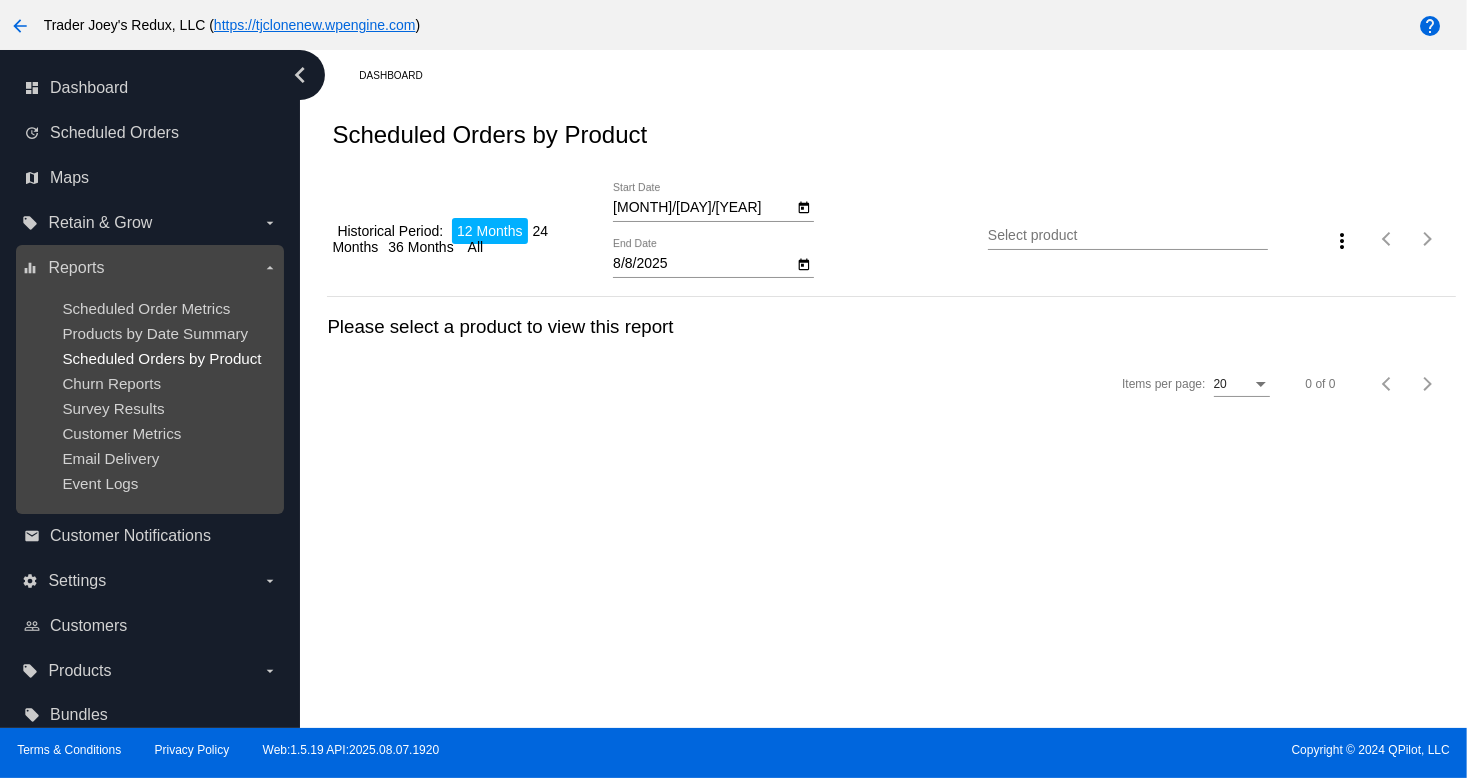 click on "Scheduled Orders by Product" at bounding box center (161, 358) 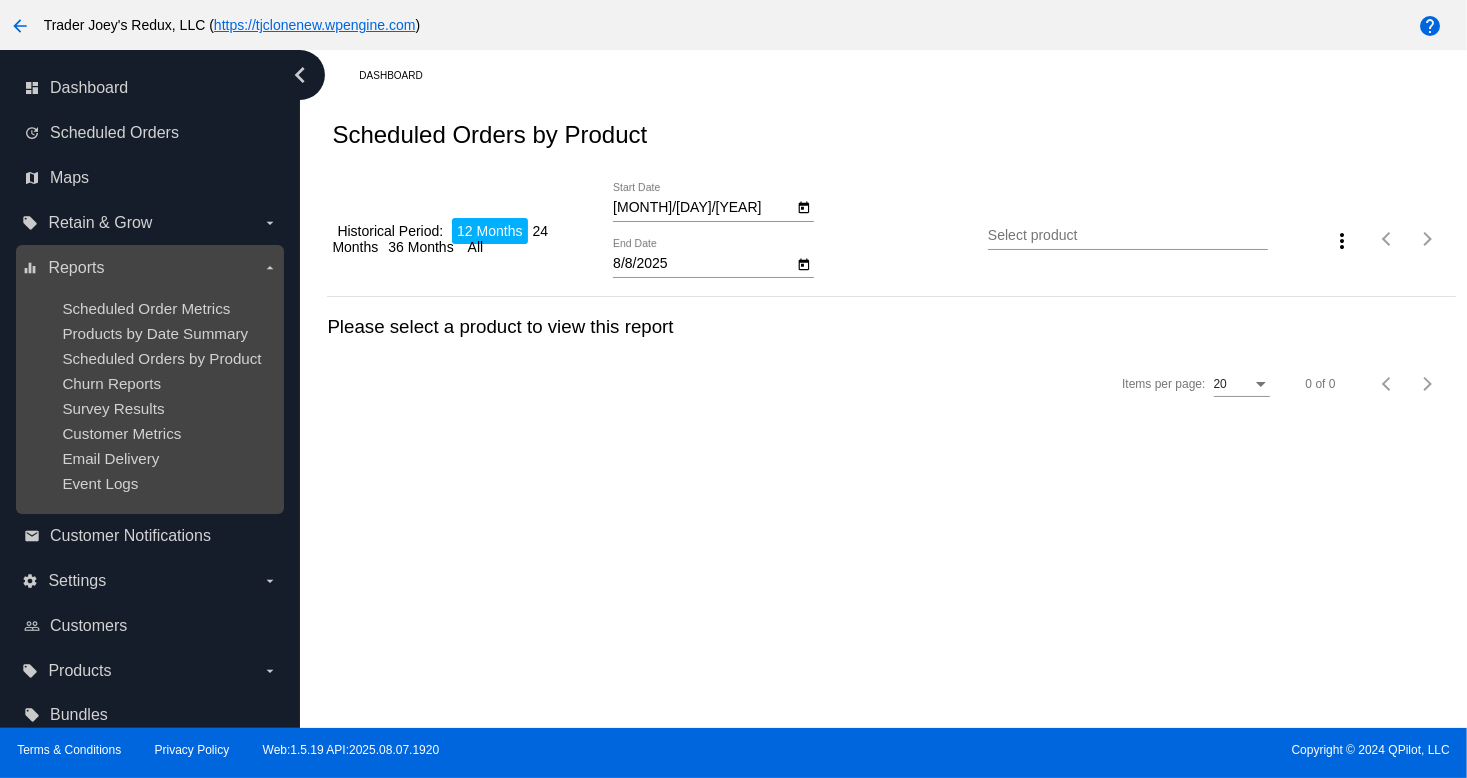 click on "Scheduled Order Metrics
Products by Date Summary
Scheduled Orders by Product
Churn Reports
Survey Results
Customer Metrics
Email Delivery
Event Logs" at bounding box center (149, 396) 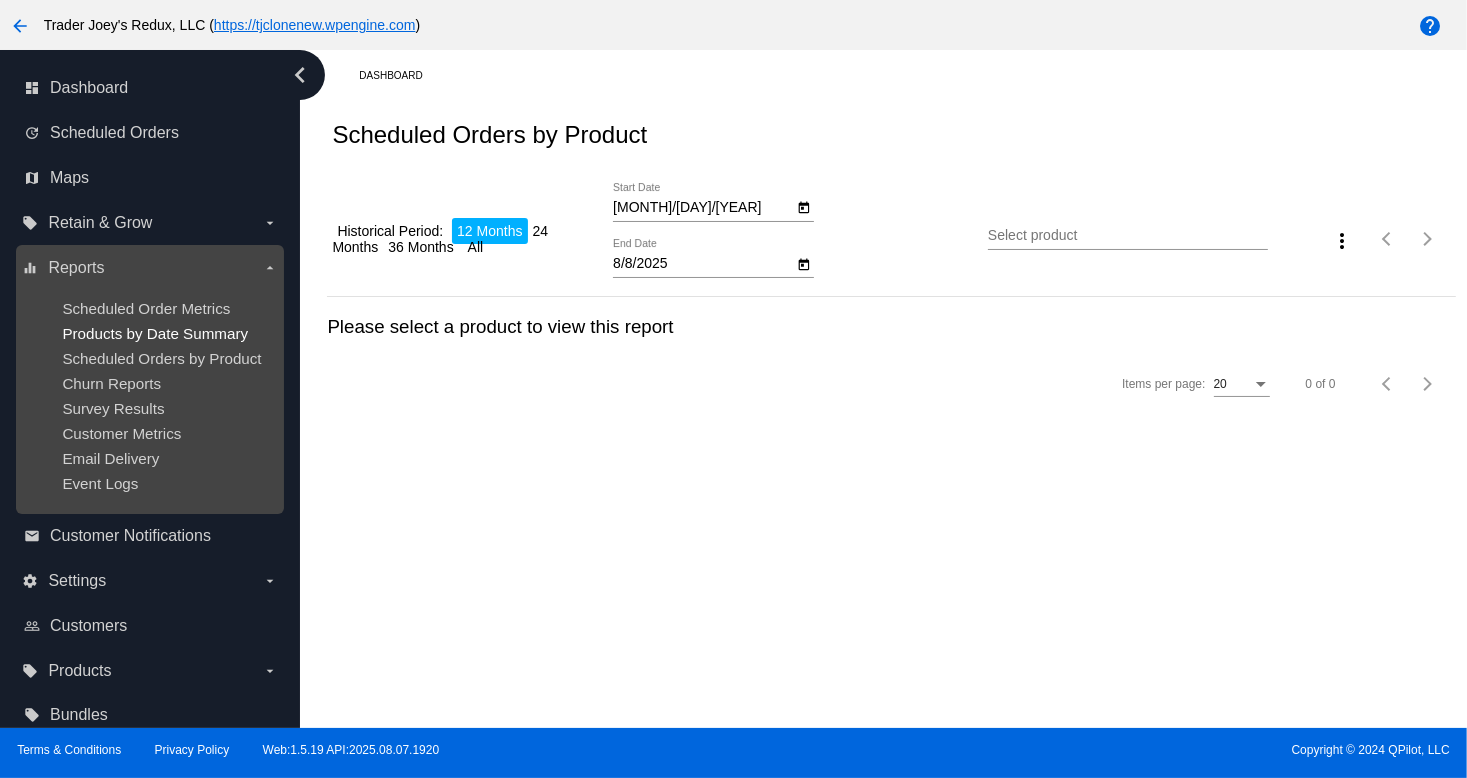 click on "Products by Date Summary" at bounding box center [155, 333] 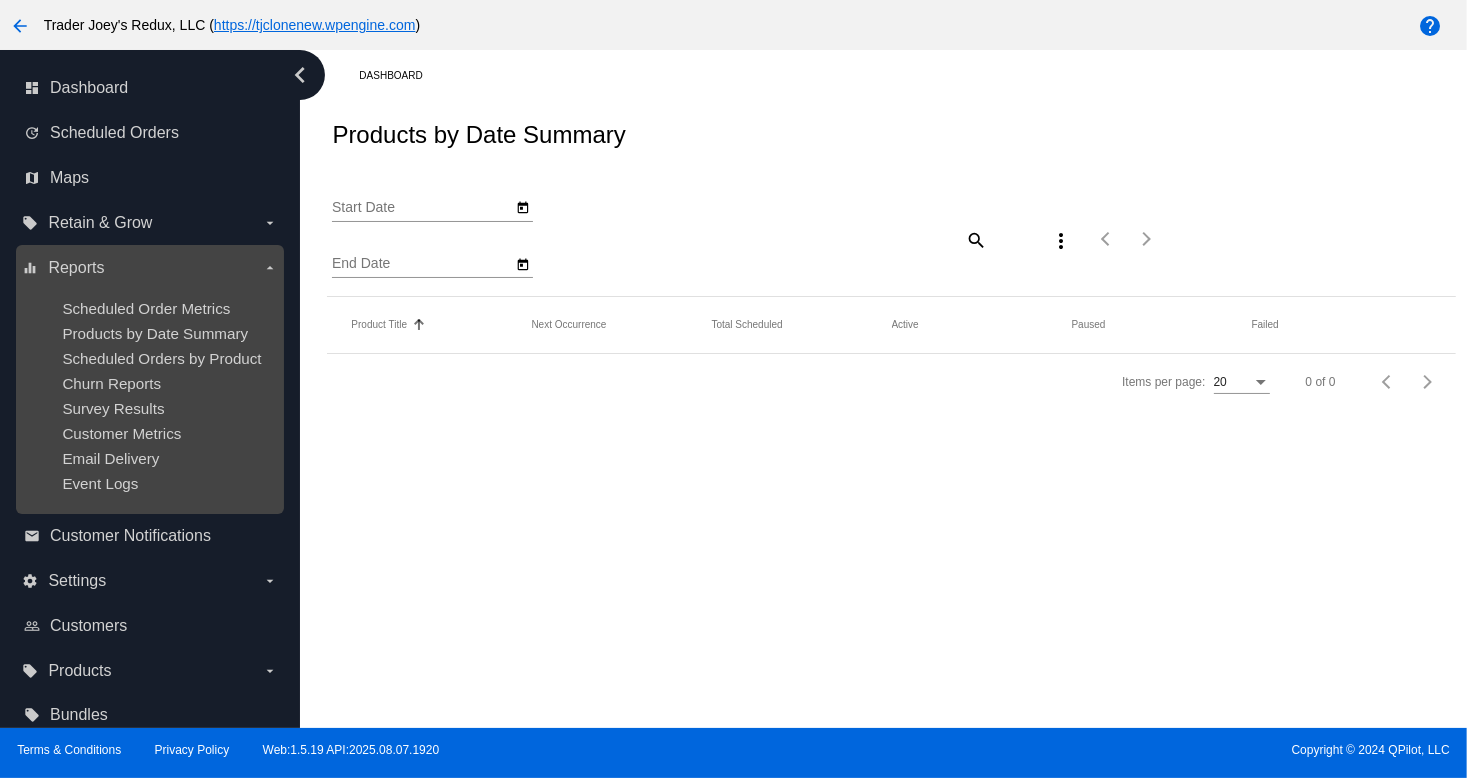 type on "8/8/2025" 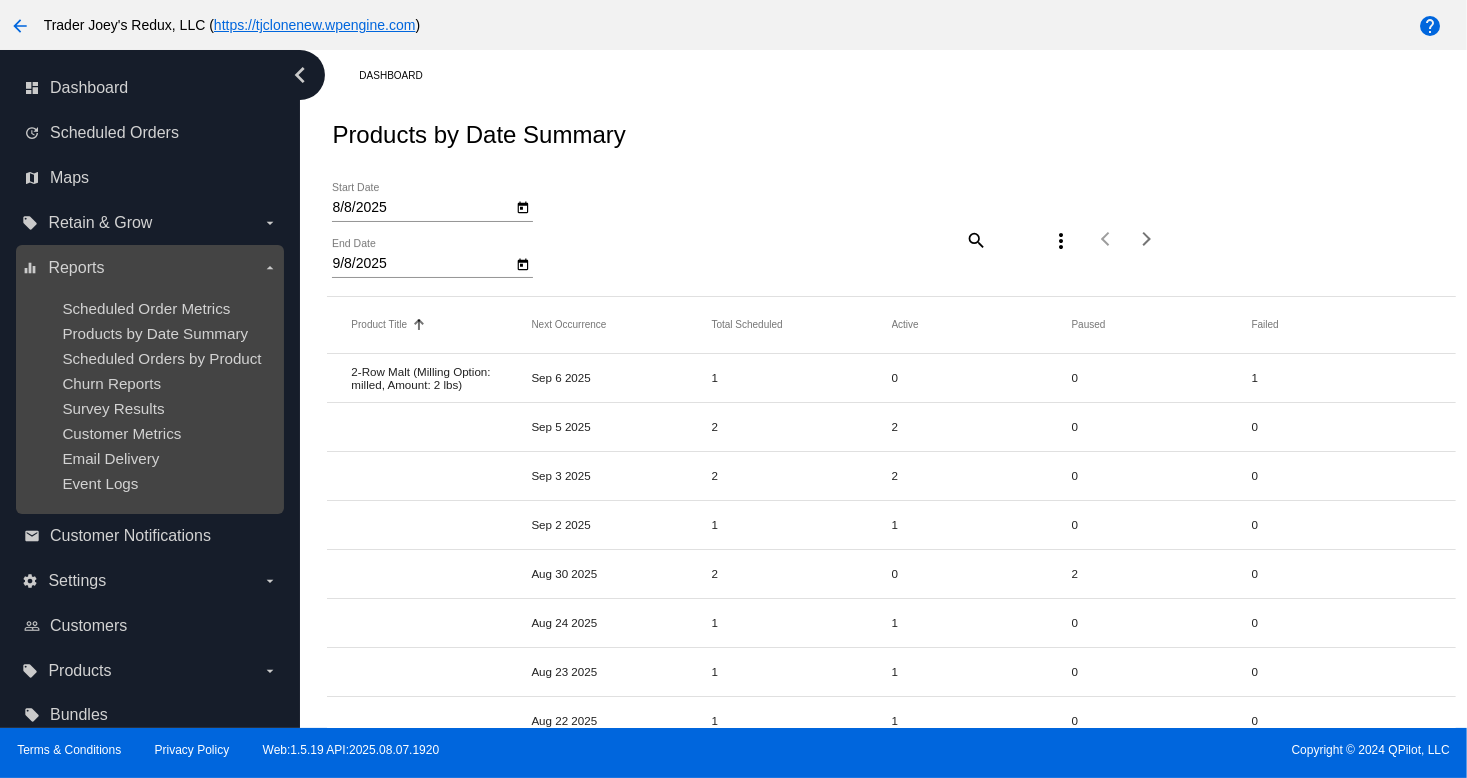 click on "Scheduled Order Metrics
Products by Date Summary
Scheduled Orders by Product
Churn Reports
Survey Results
Customer Metrics
Email Delivery
Event Logs" at bounding box center [149, 396] 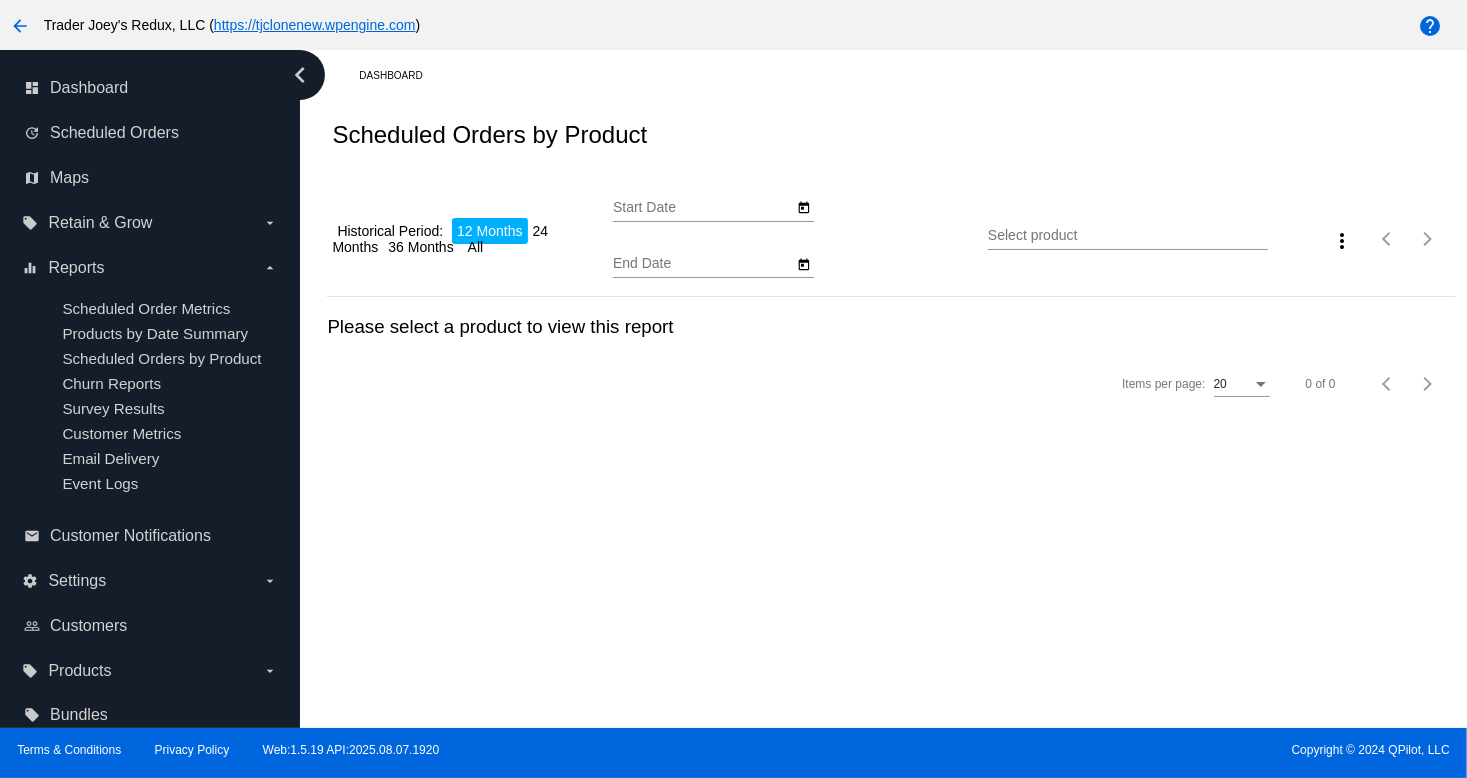 type on "[MONTH]/[DAY]/[YEAR]" 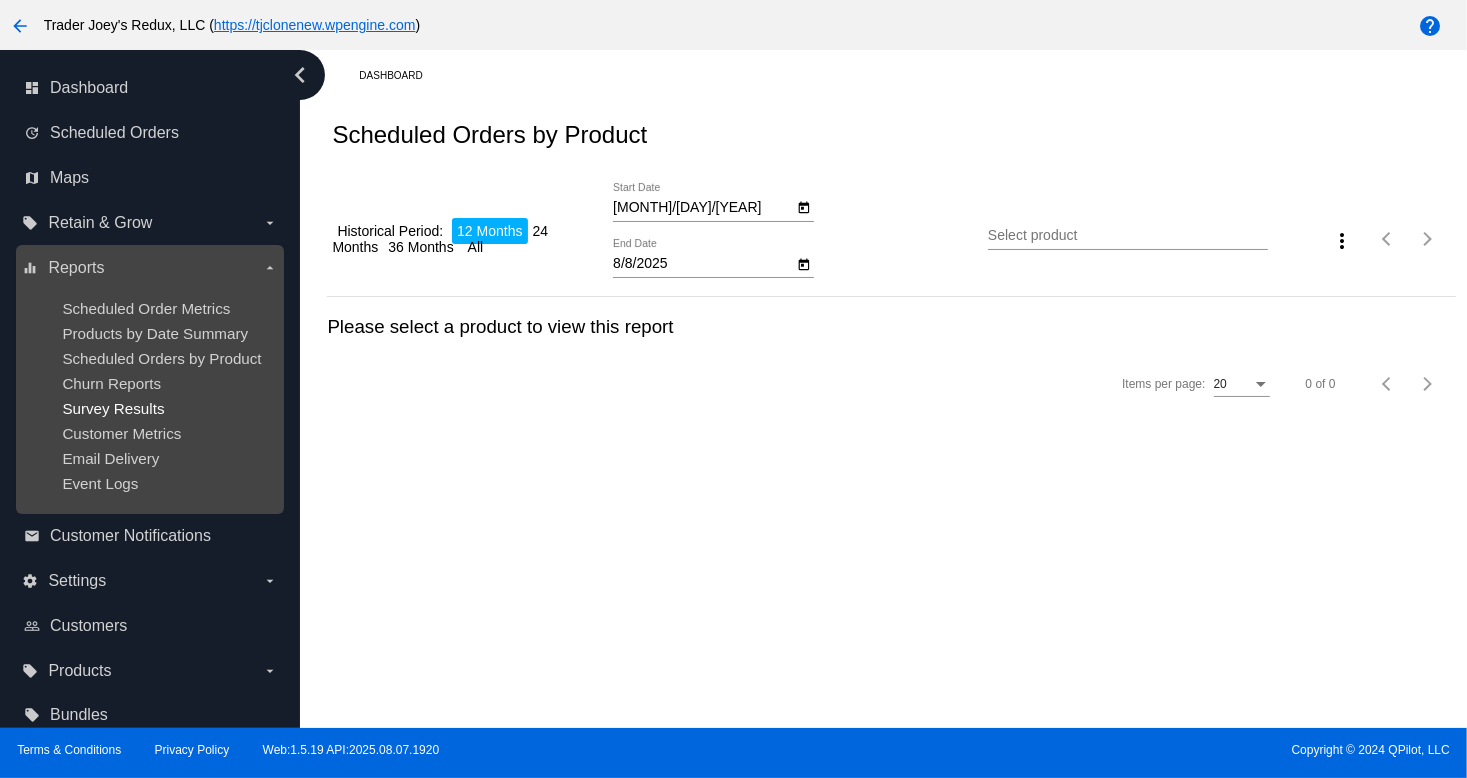 click on "Survey Results" at bounding box center [113, 408] 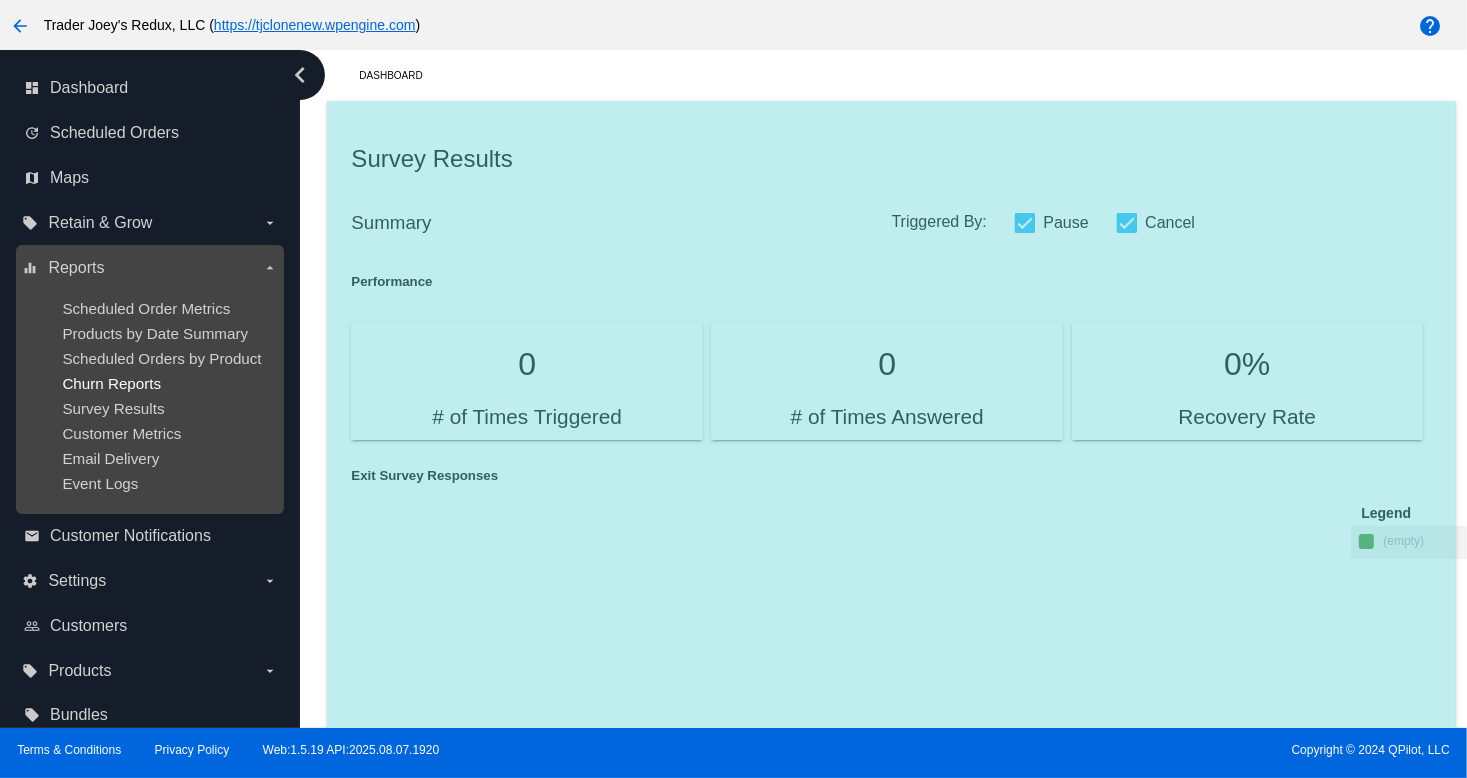 click on "Churn Reports" at bounding box center [111, 383] 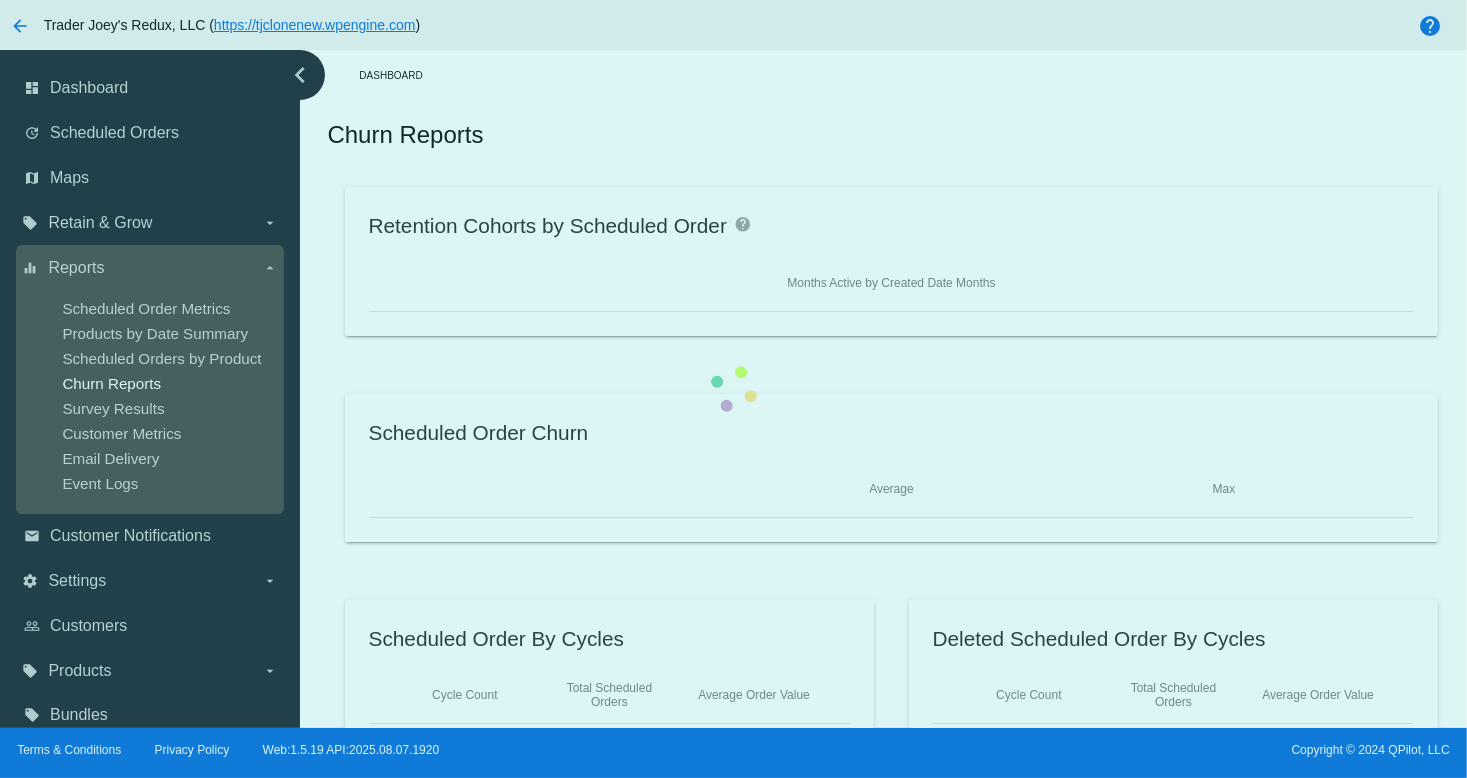 click on "Retention Cohorts by Scheduled Order
help
Months Active by Created Date Months
Scheduled Order Churn
Average   Max
Scheduled Order By Cycles
Cycle Count   Total Scheduled Orders   Average Order Value
Deleted Scheduled Order By Cycles
Cycle Count   Total Scheduled Orders   Average Order Value" 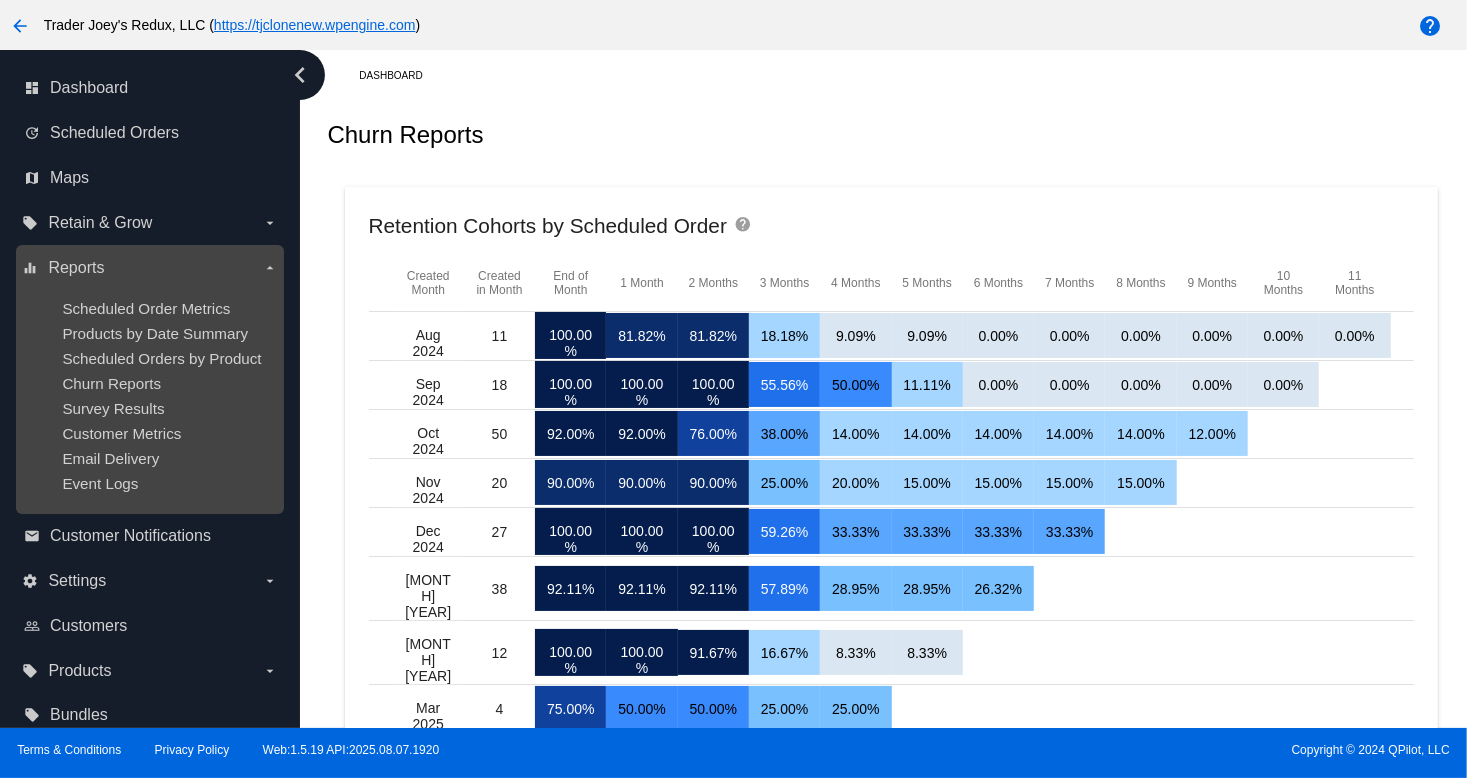 drag, startPoint x: 282, startPoint y: 520, endPoint x: 238, endPoint y: 493, distance: 51.62364 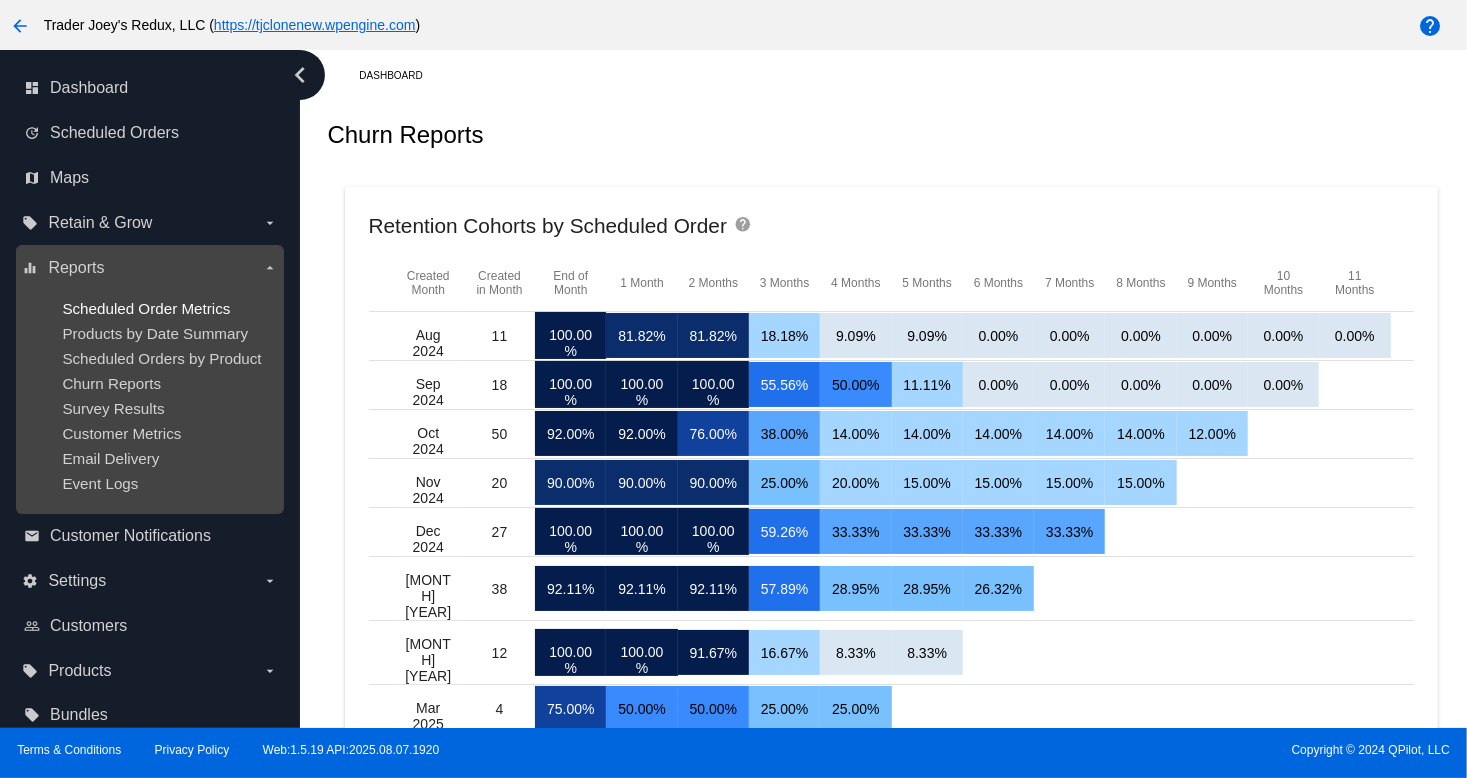 click on "Scheduled Order Metrics" at bounding box center [146, 308] 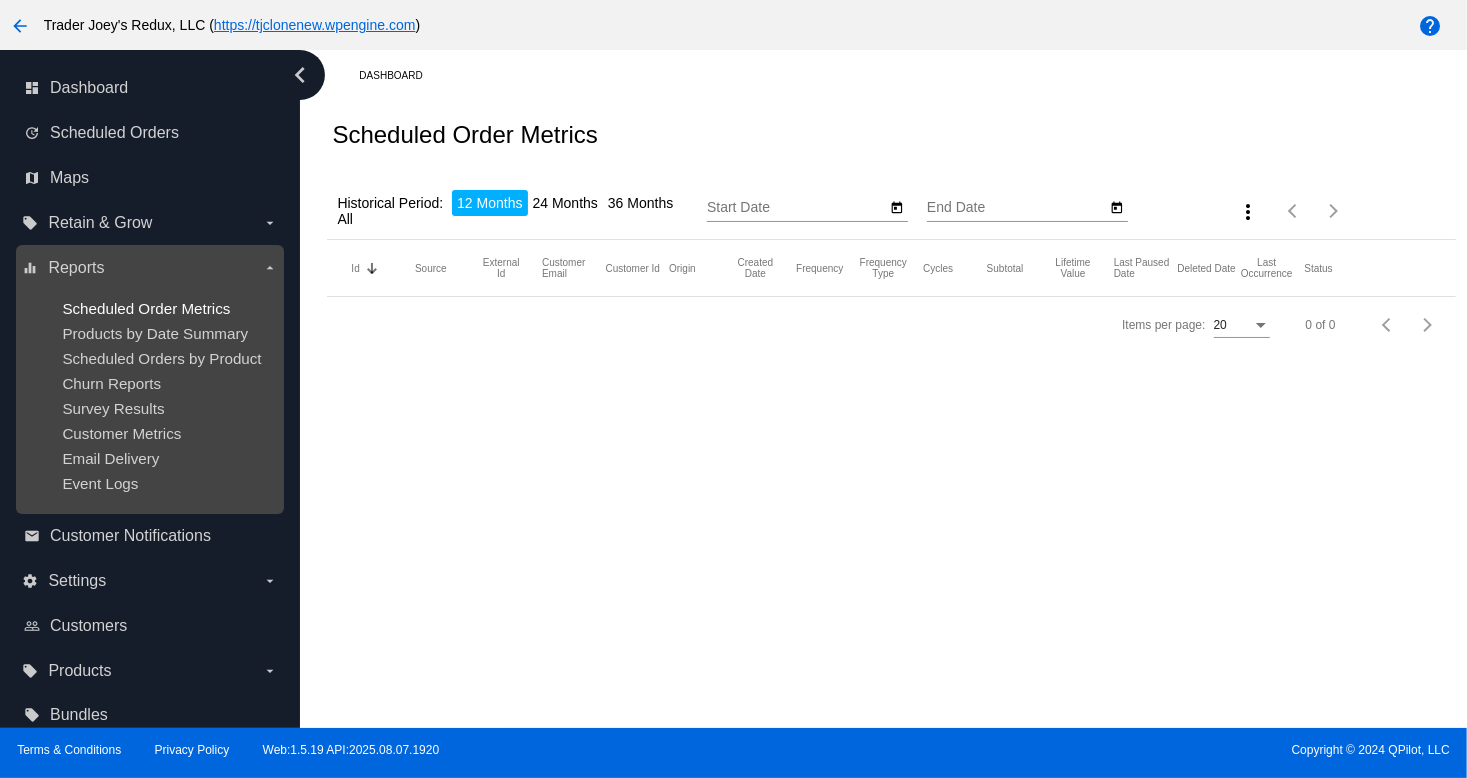 type on "[MONTH]/[DAY]/[YEAR]" 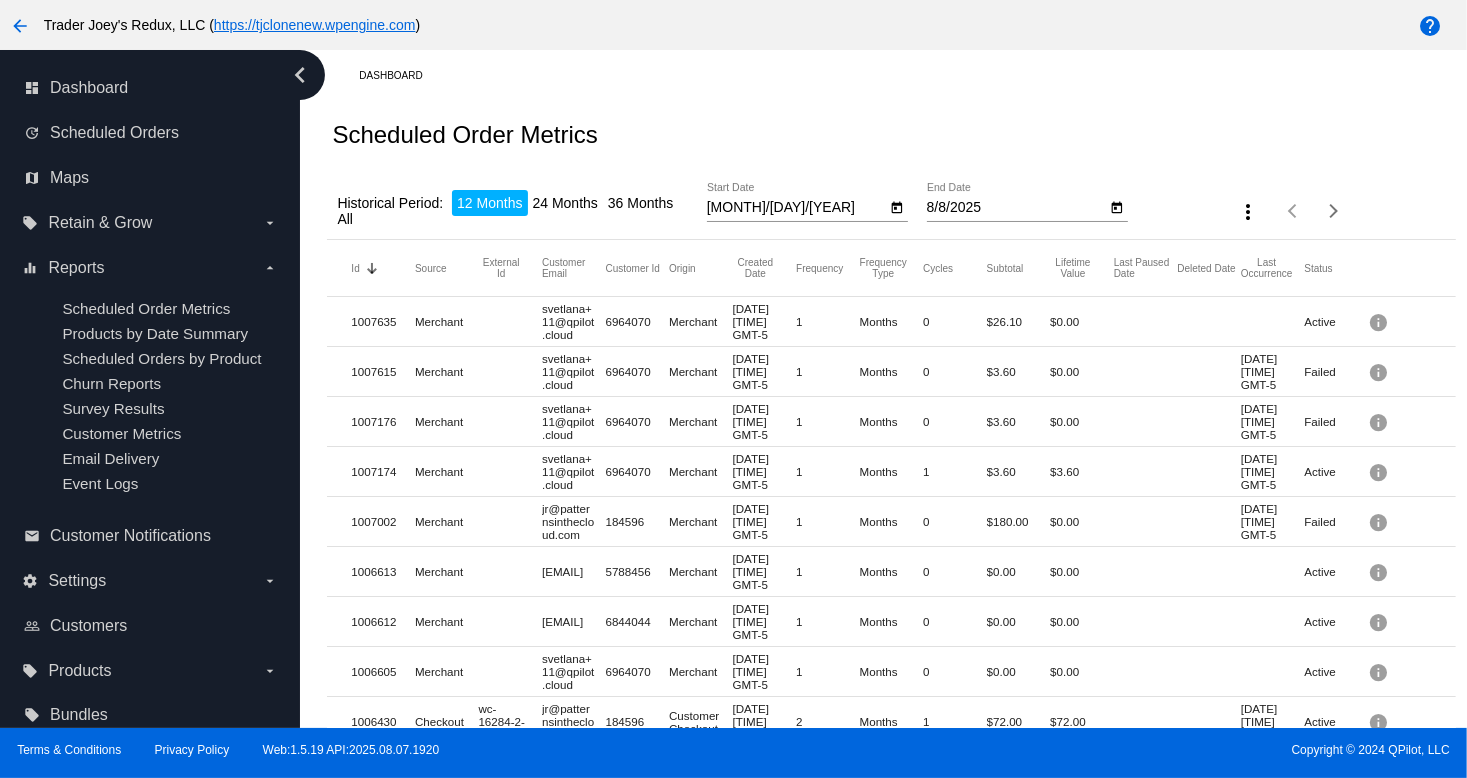 click on "svetlana+11@qpilot.cloud" 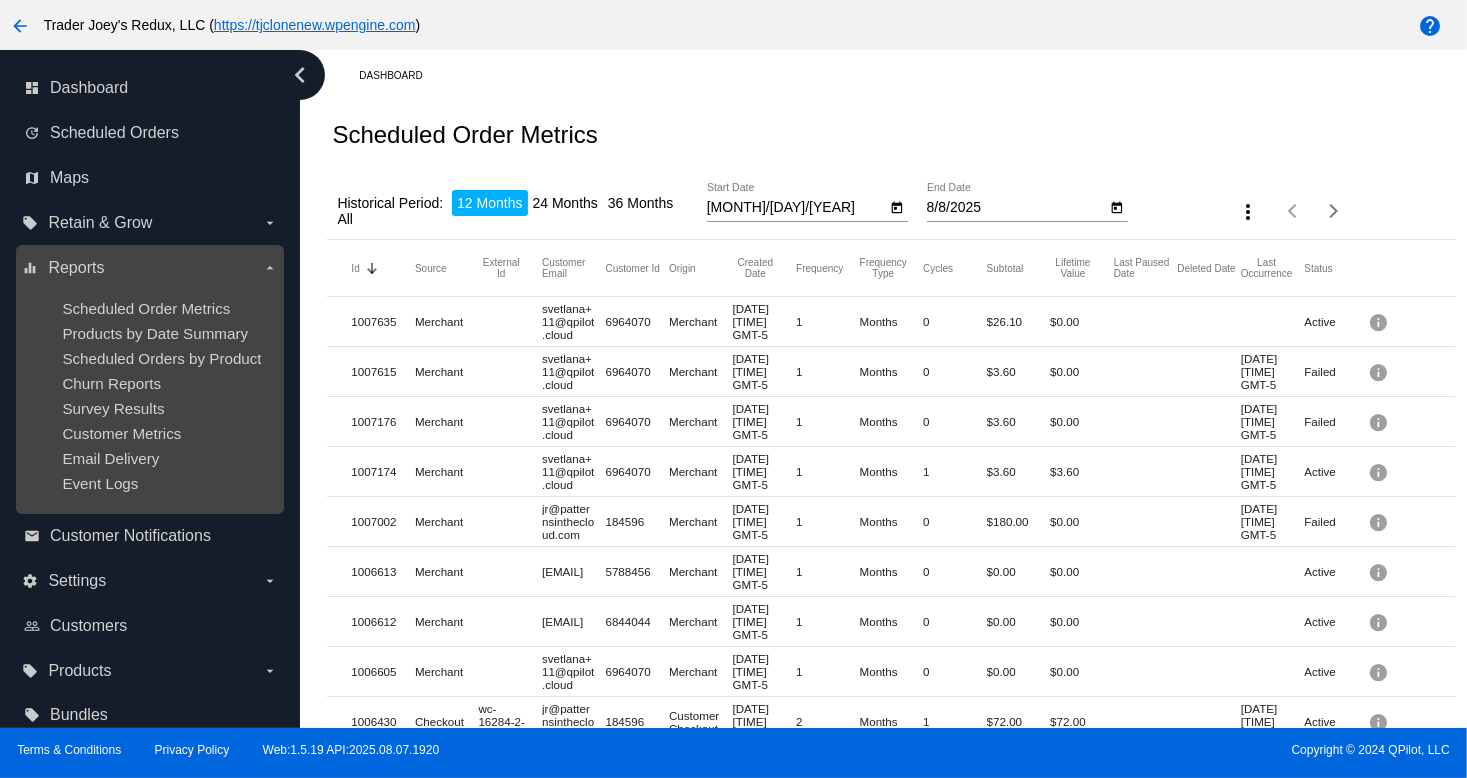 click on "Scheduled Order Metrics
Products by Date Summary
Scheduled Orders by Product
Churn Reports
Survey Results
Customer Metrics
Email Delivery
Event Logs" at bounding box center (149, 396) 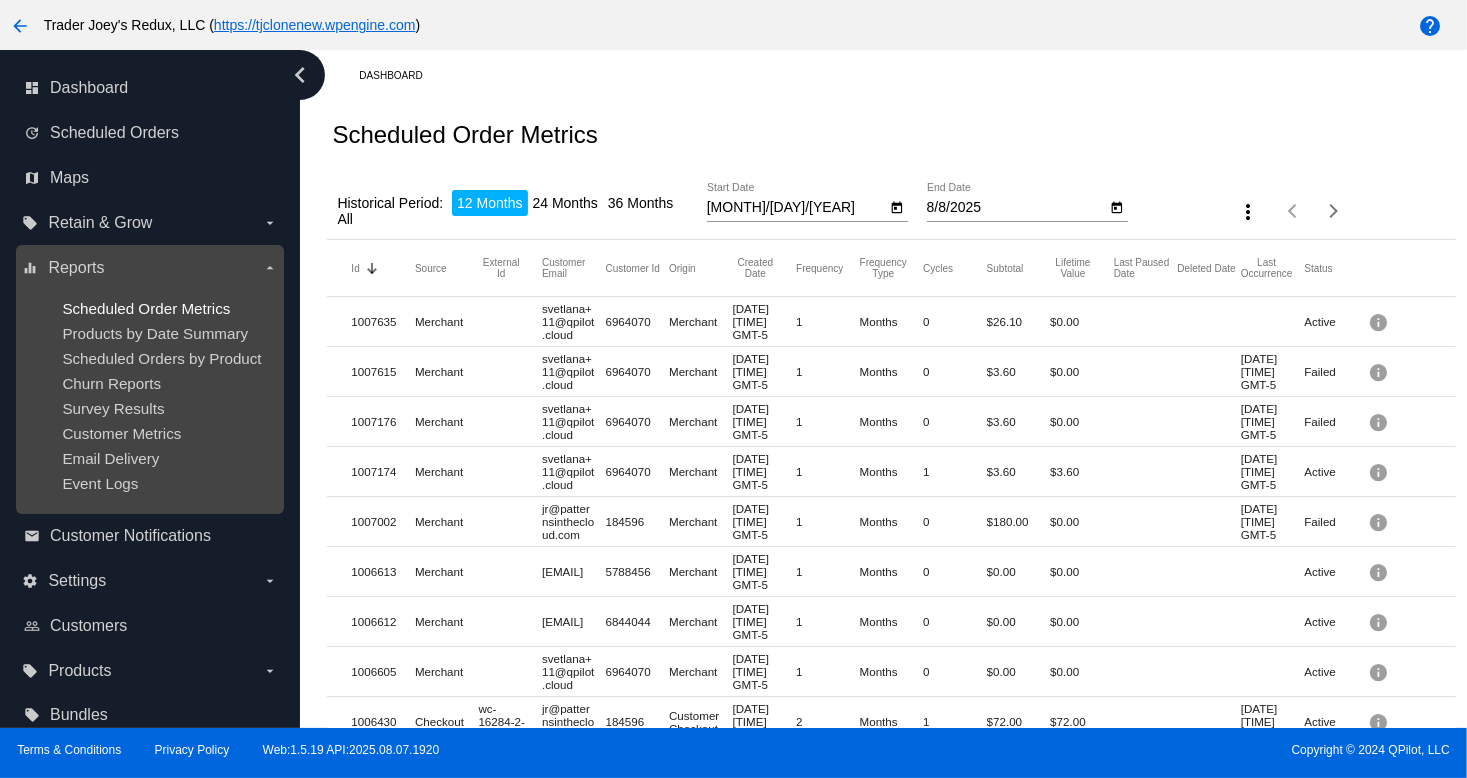 click on "Scheduled Order Metrics" at bounding box center (146, 308) 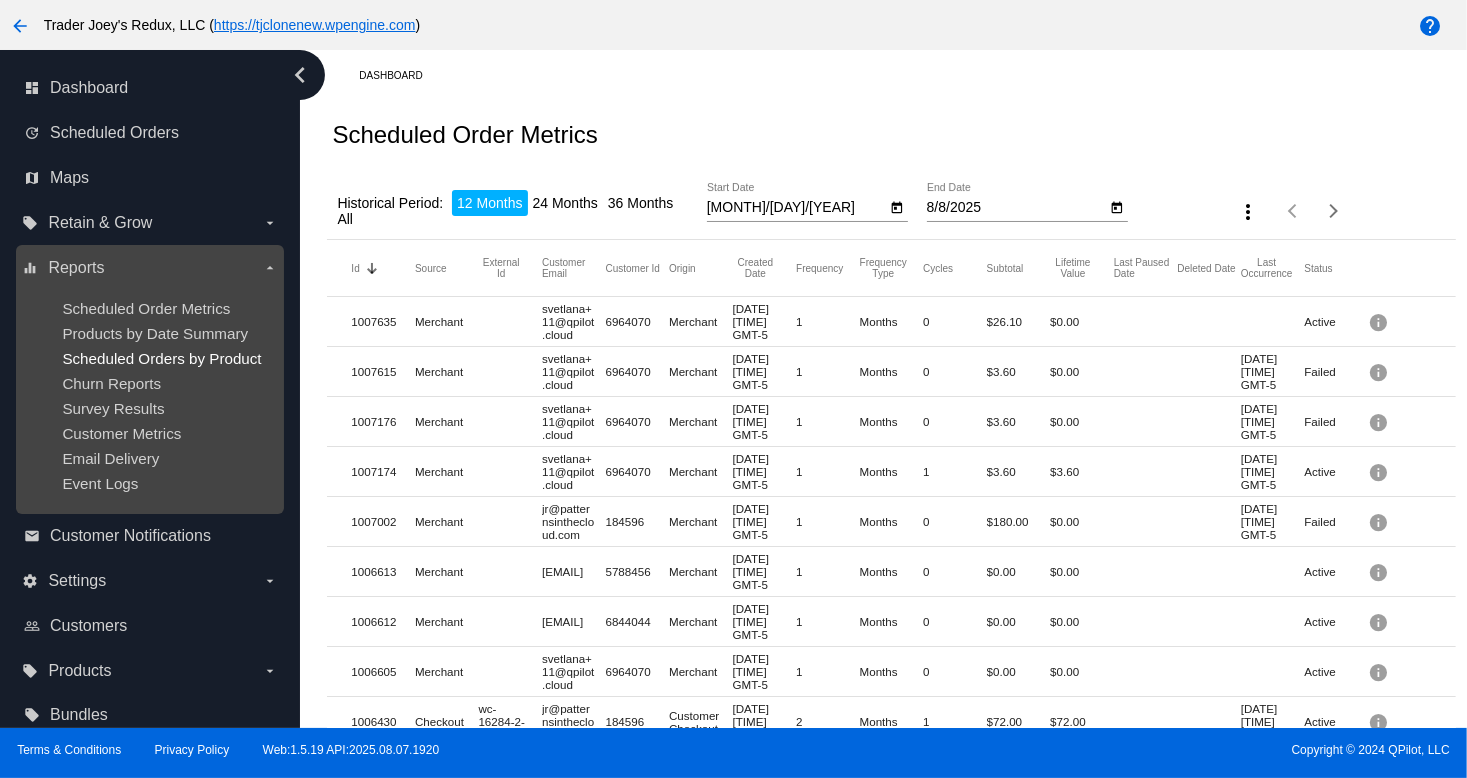 click on "Scheduled Orders by Product" at bounding box center [161, 358] 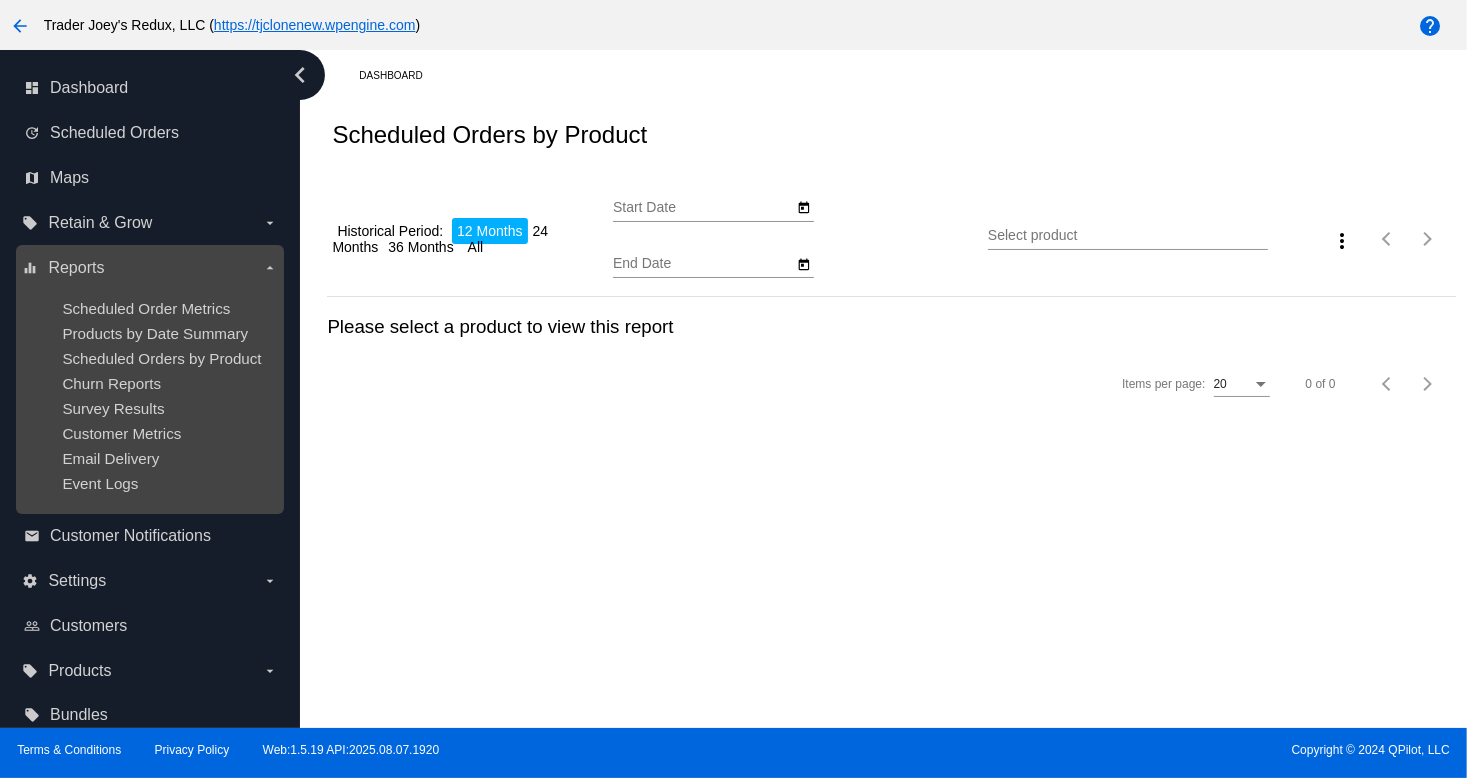 click on "Scheduled Order Metrics
Products by Date Summary
Scheduled Orders by Product
Churn Reports
Survey Results
Customer Metrics
Email Delivery
Event Logs" at bounding box center (149, 396) 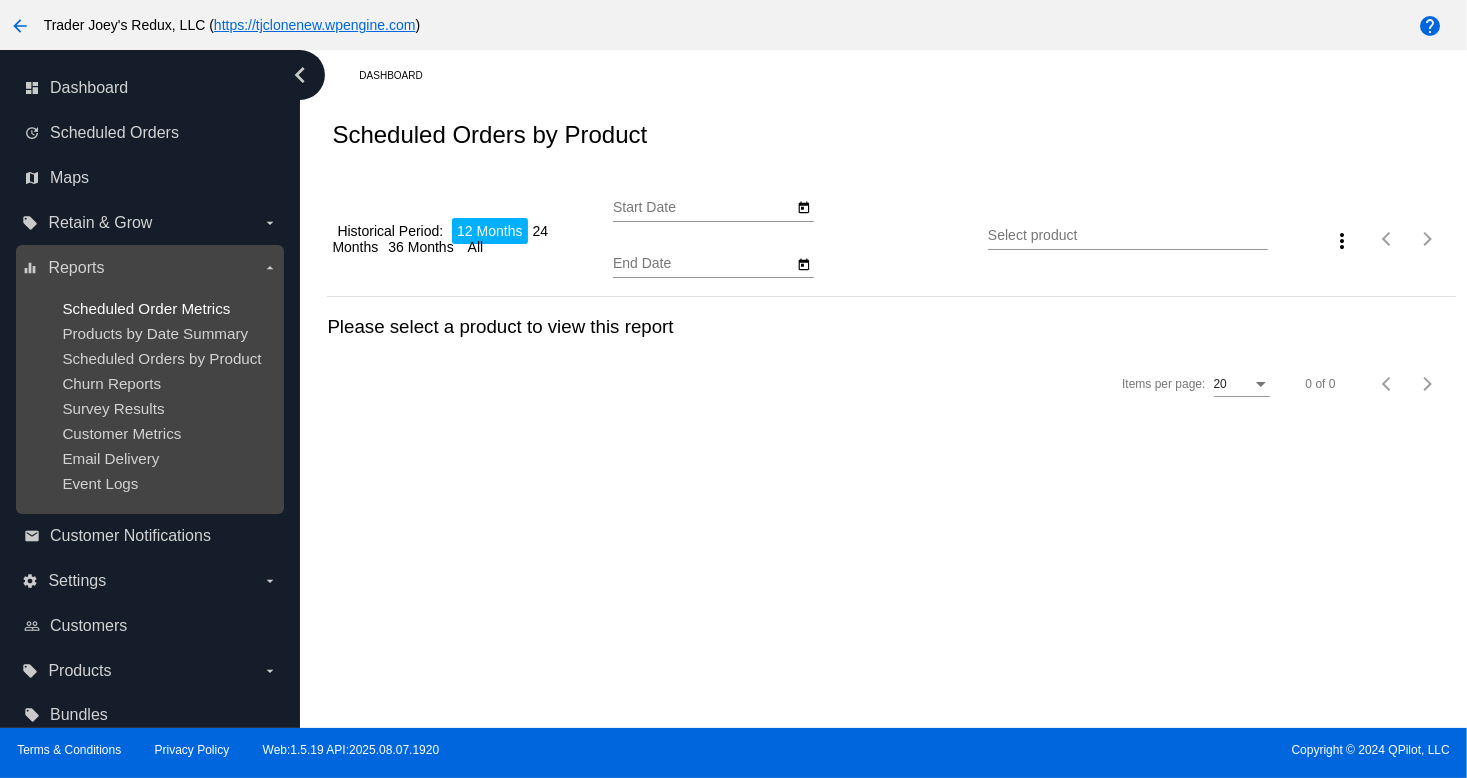 click on "Scheduled Order Metrics" at bounding box center (146, 308) 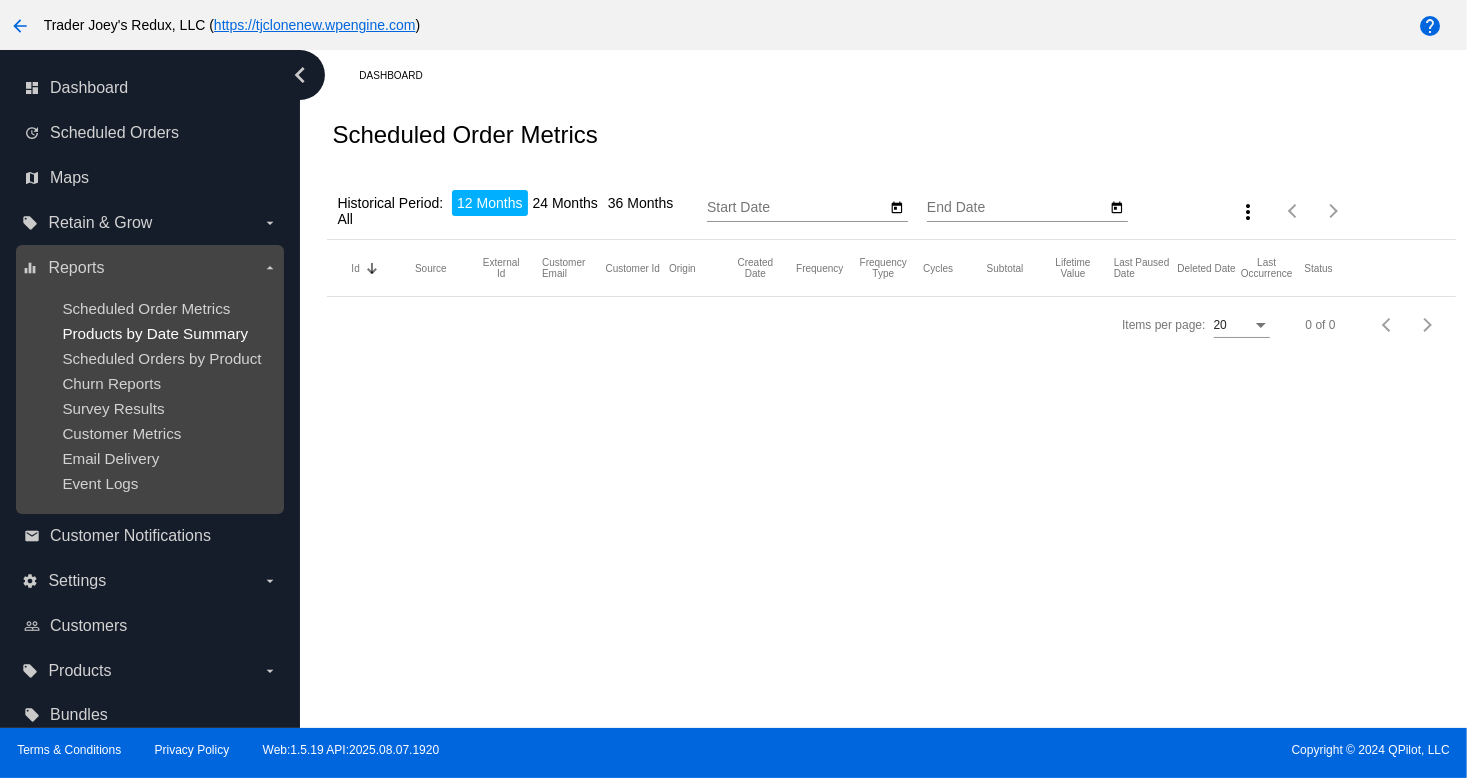 click on "Products by Date Summary" at bounding box center [155, 333] 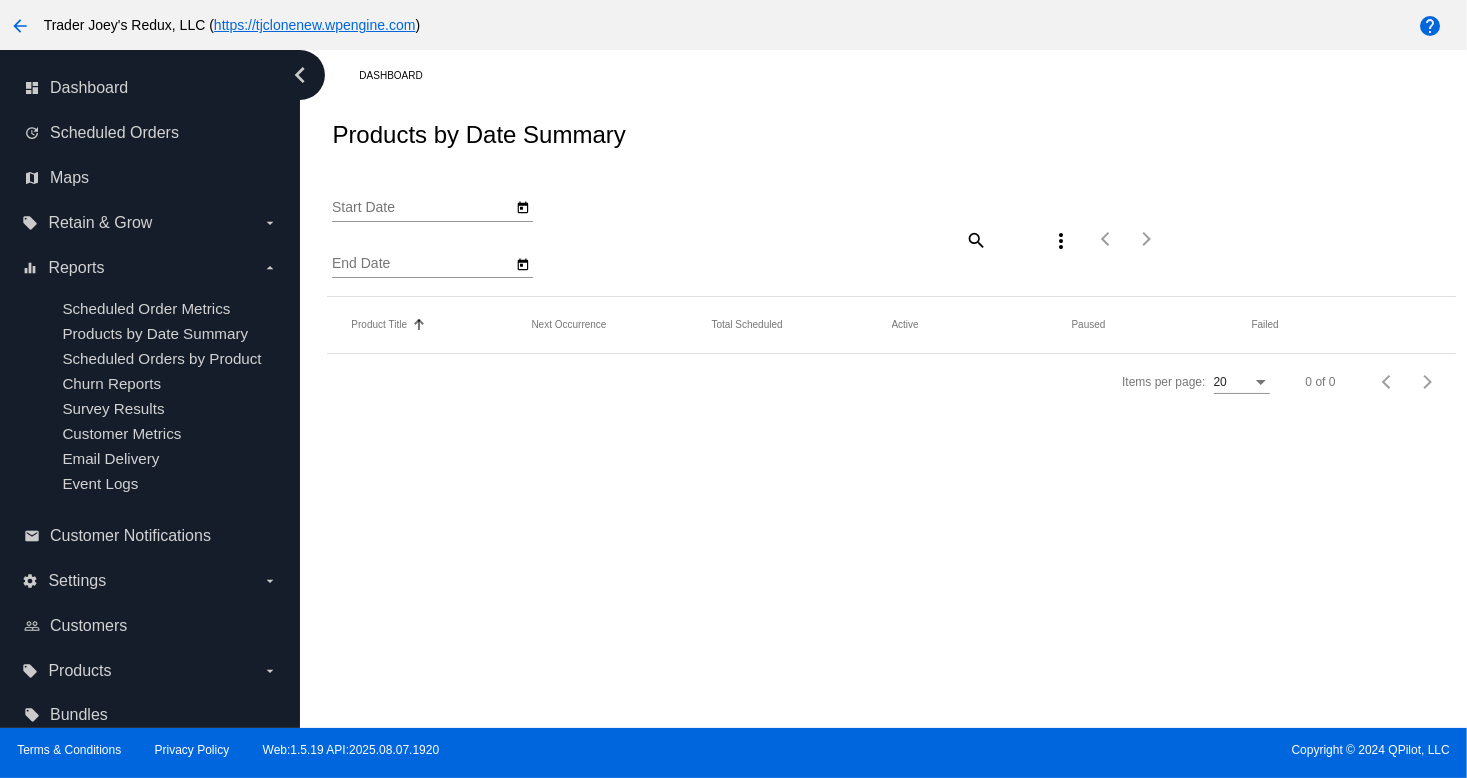 type on "8/8/2025" 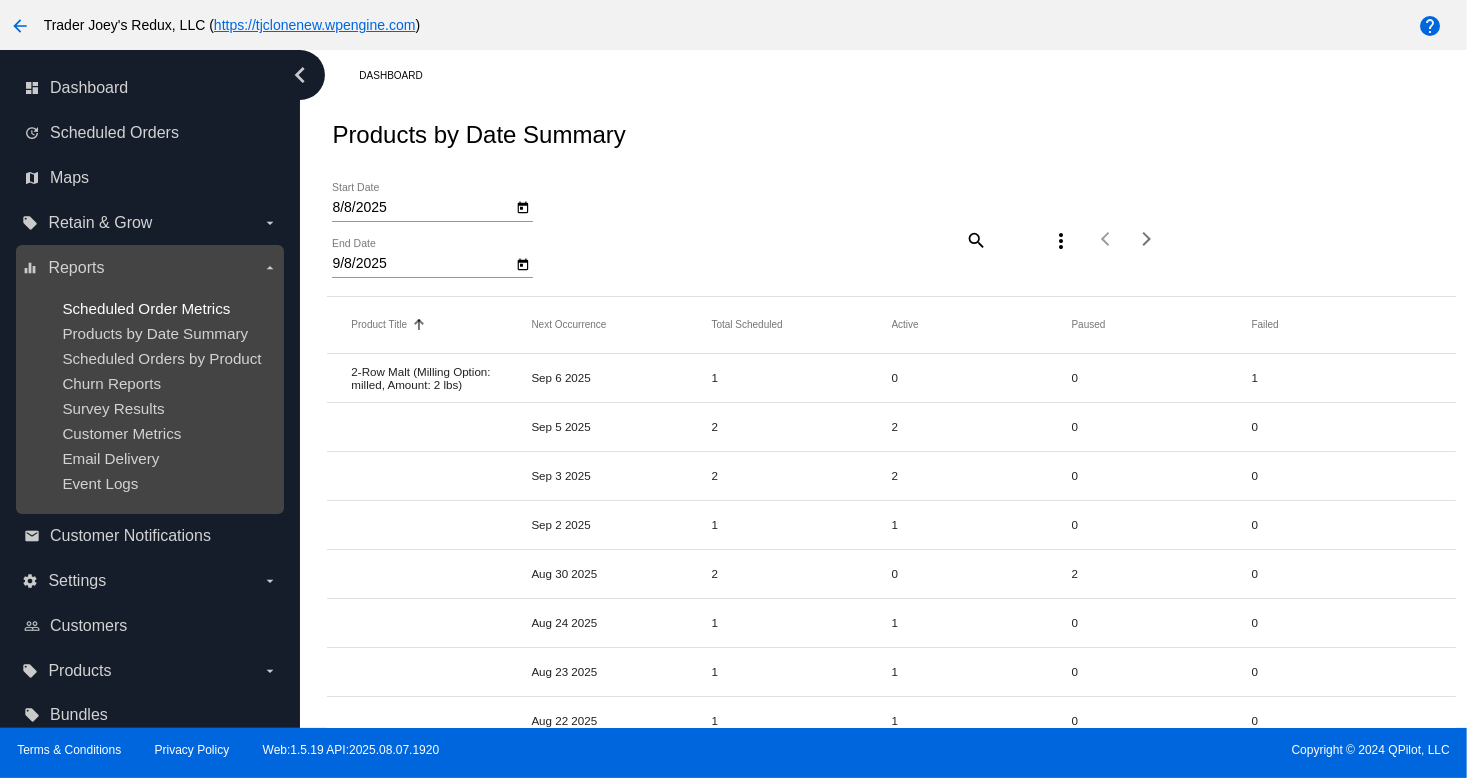 click on "Scheduled Order Metrics" at bounding box center (146, 308) 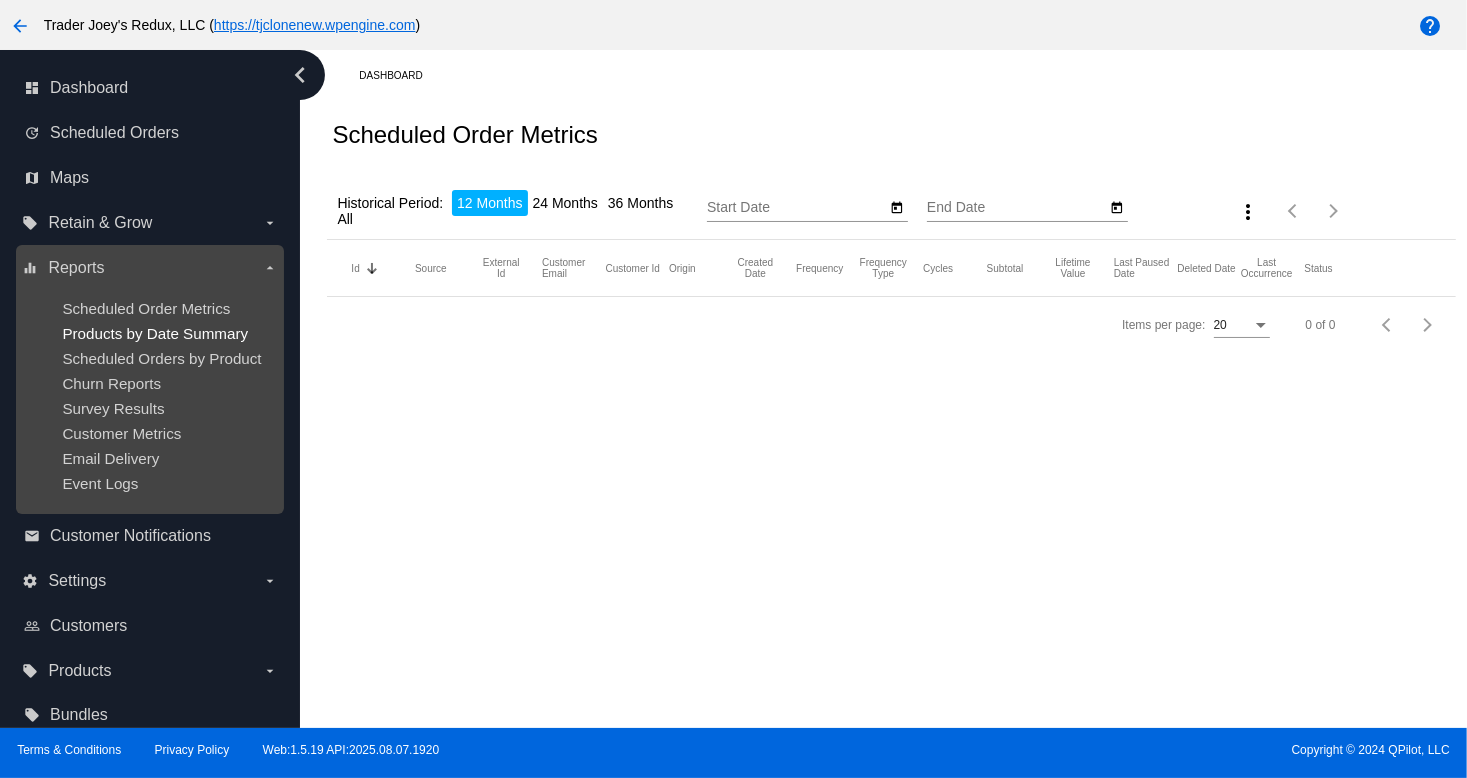click on "Products by Date Summary" at bounding box center [155, 333] 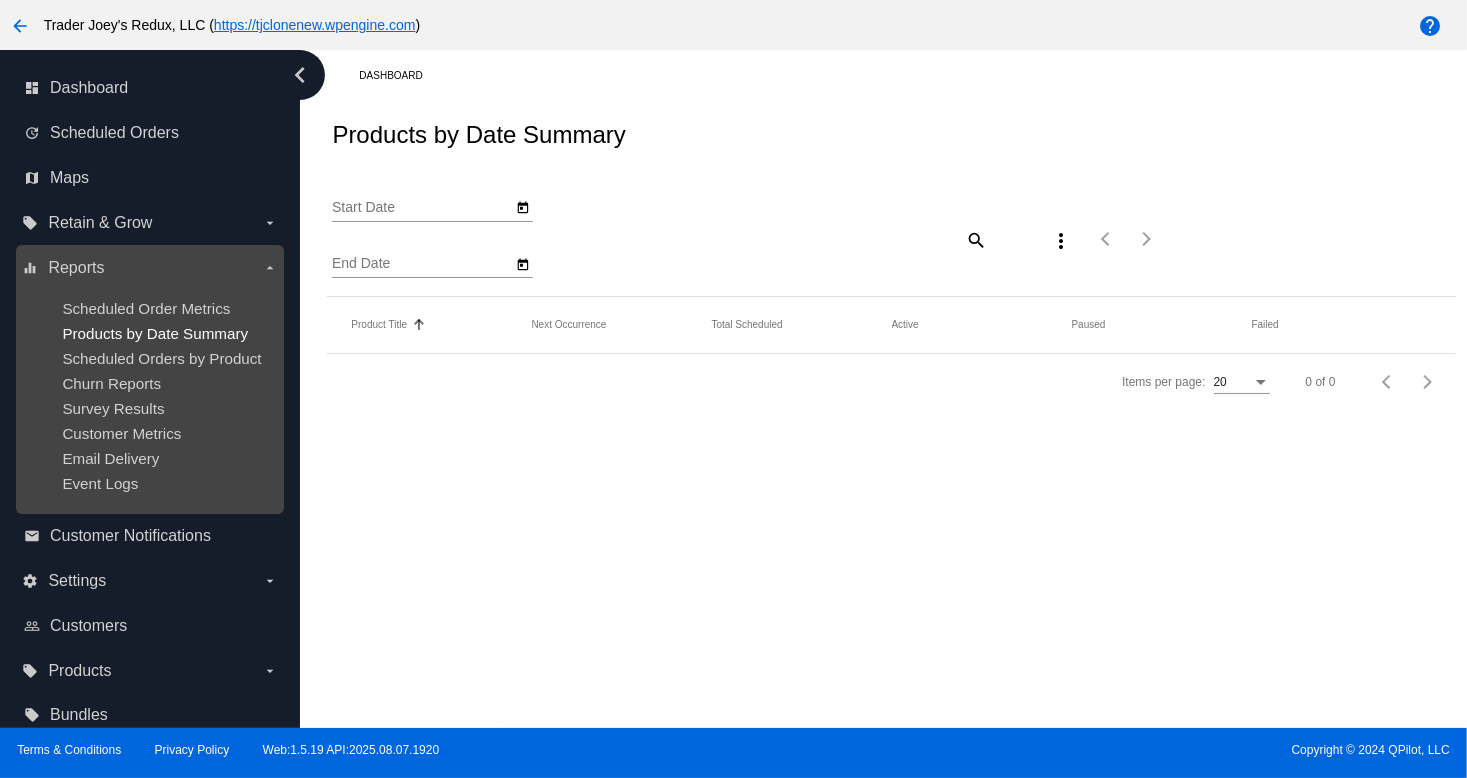 type on "8/8/2025" 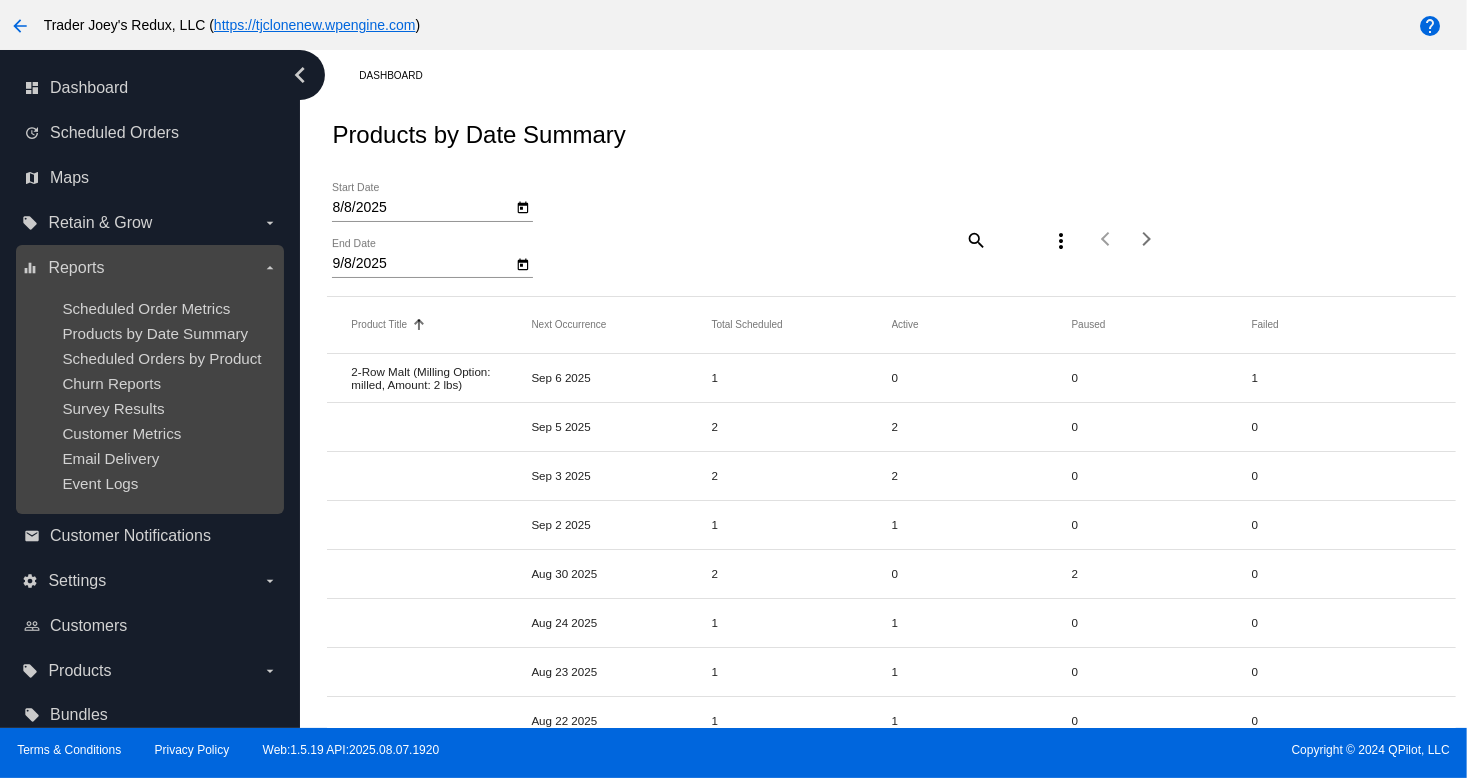click on "Churn Reports" at bounding box center [165, 383] 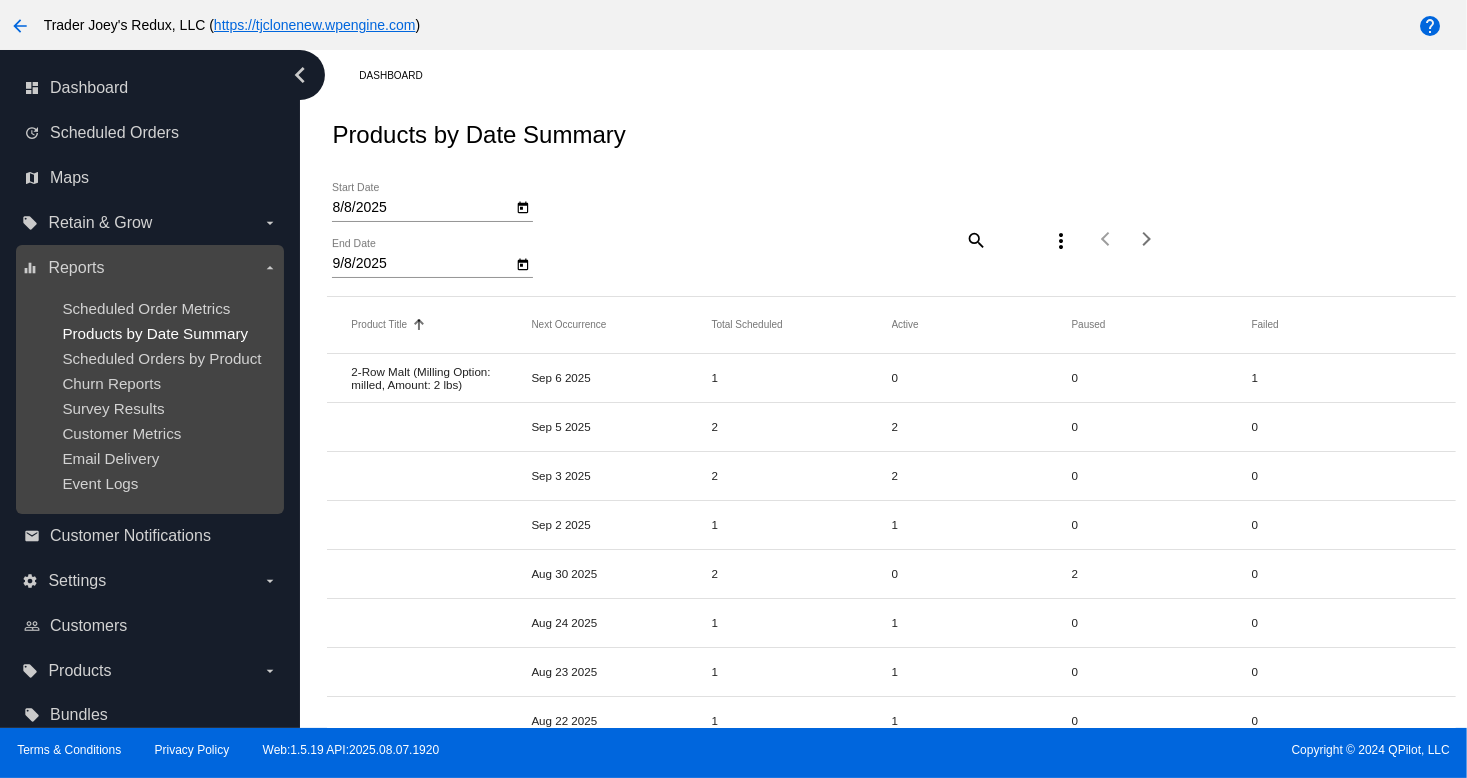 click on "Products by Date Summary" at bounding box center (155, 333) 